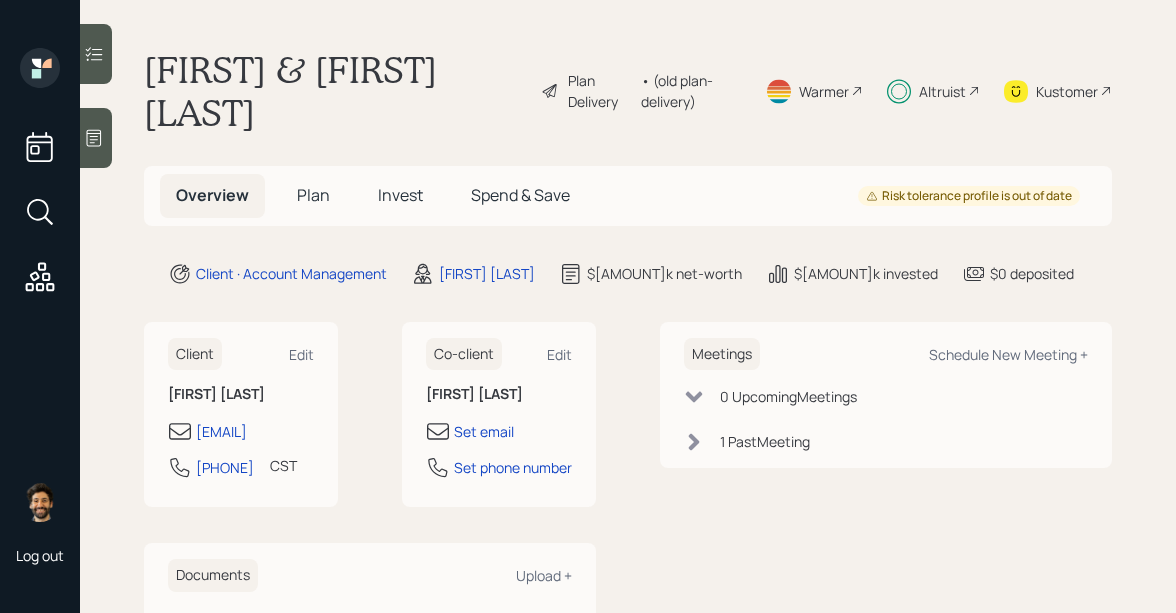 scroll, scrollTop: 0, scrollLeft: 0, axis: both 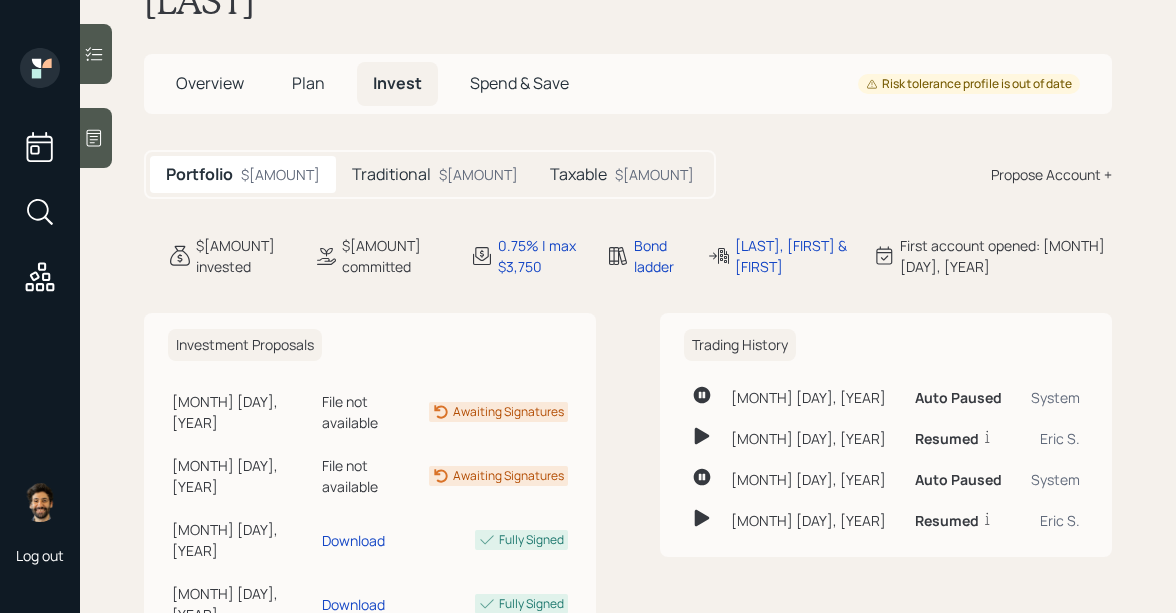 click on "Traditional $[AMOUNT]" at bounding box center (435, 174) 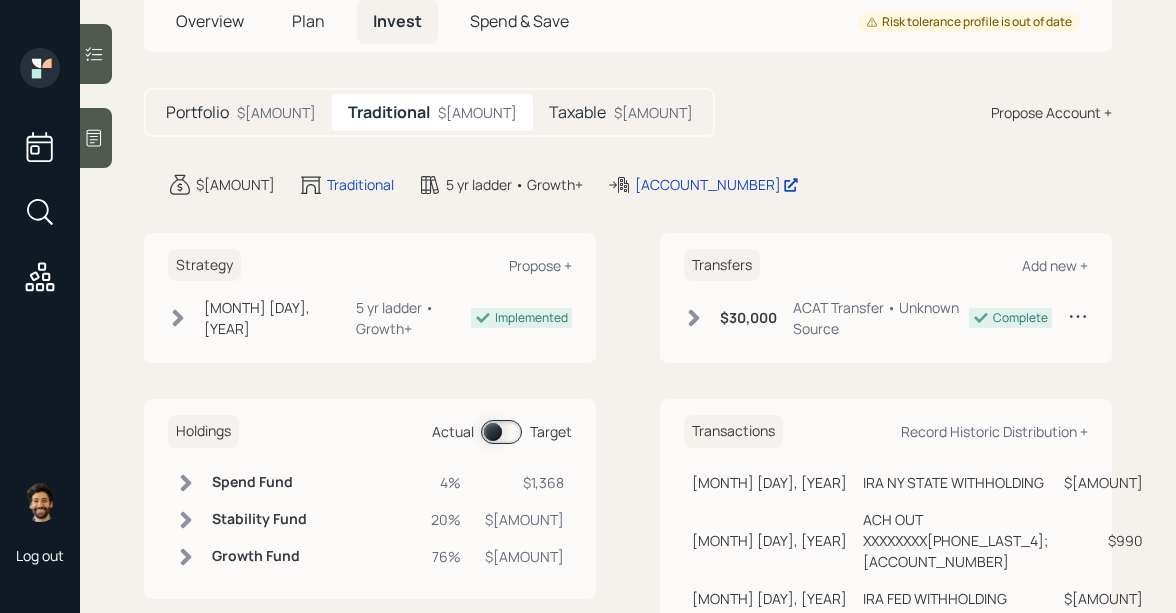scroll, scrollTop: 172, scrollLeft: 0, axis: vertical 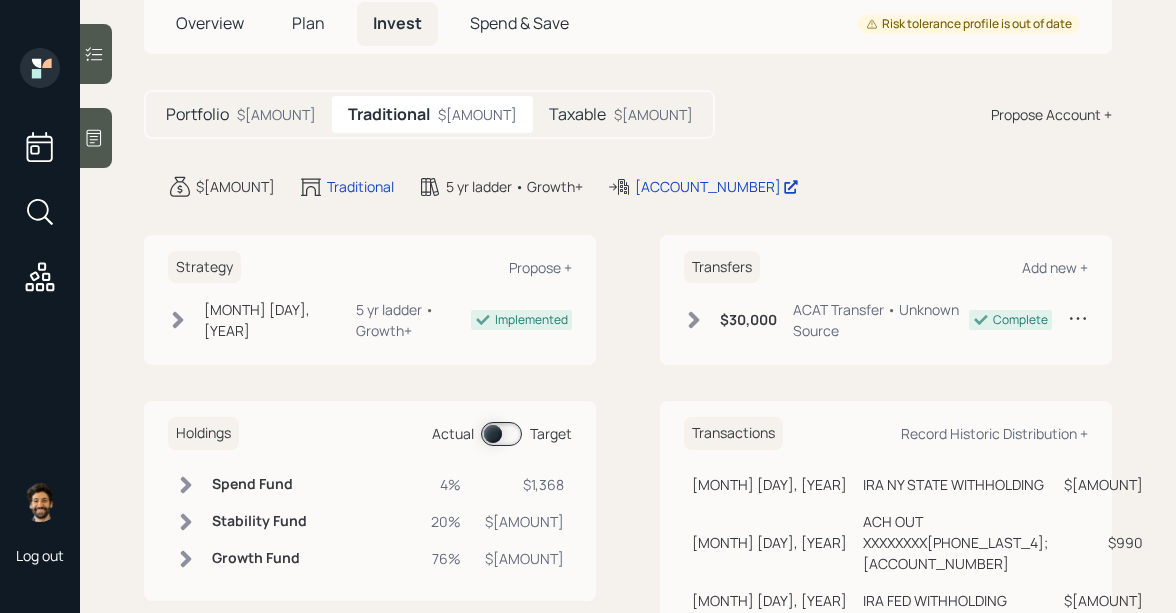 click on "Taxable" at bounding box center (577, 114) 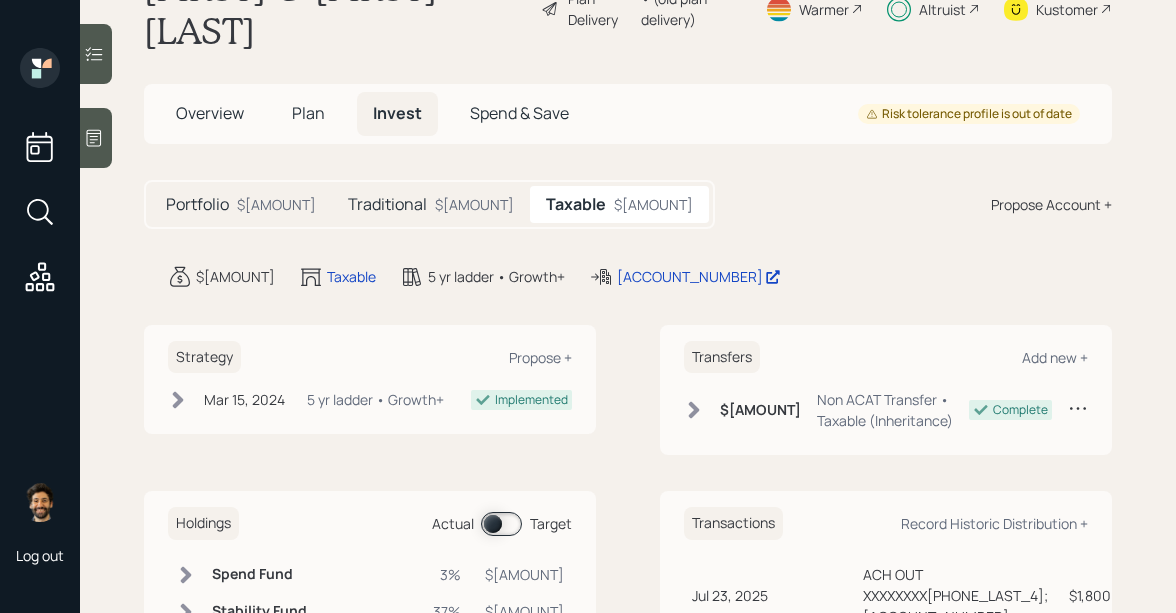 scroll, scrollTop: 0, scrollLeft: 0, axis: both 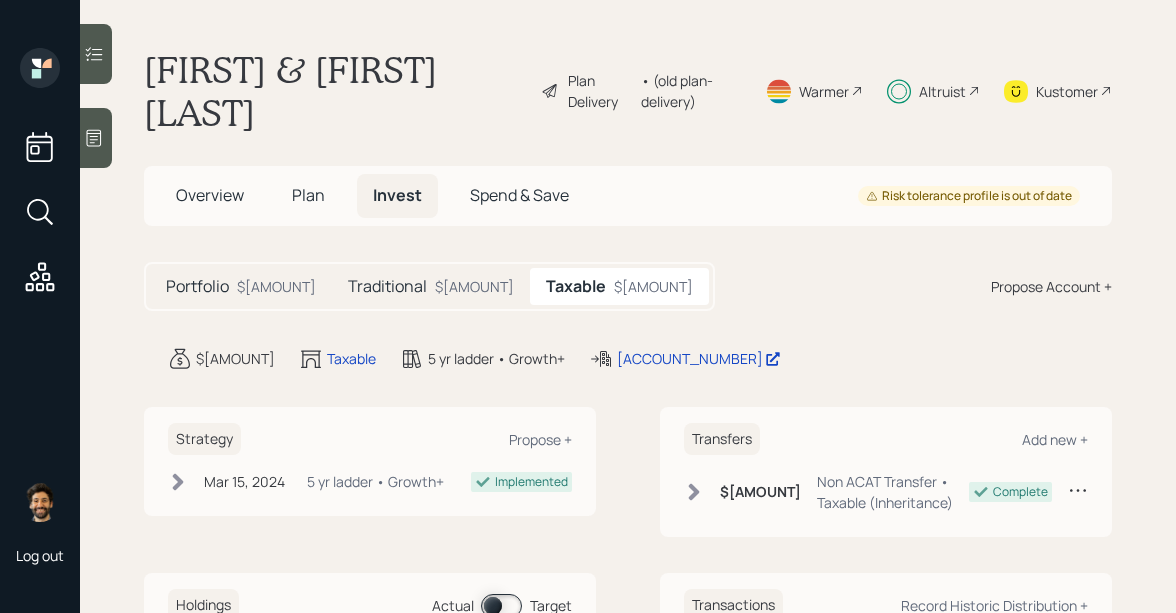 click on "Altruist" at bounding box center [942, 91] 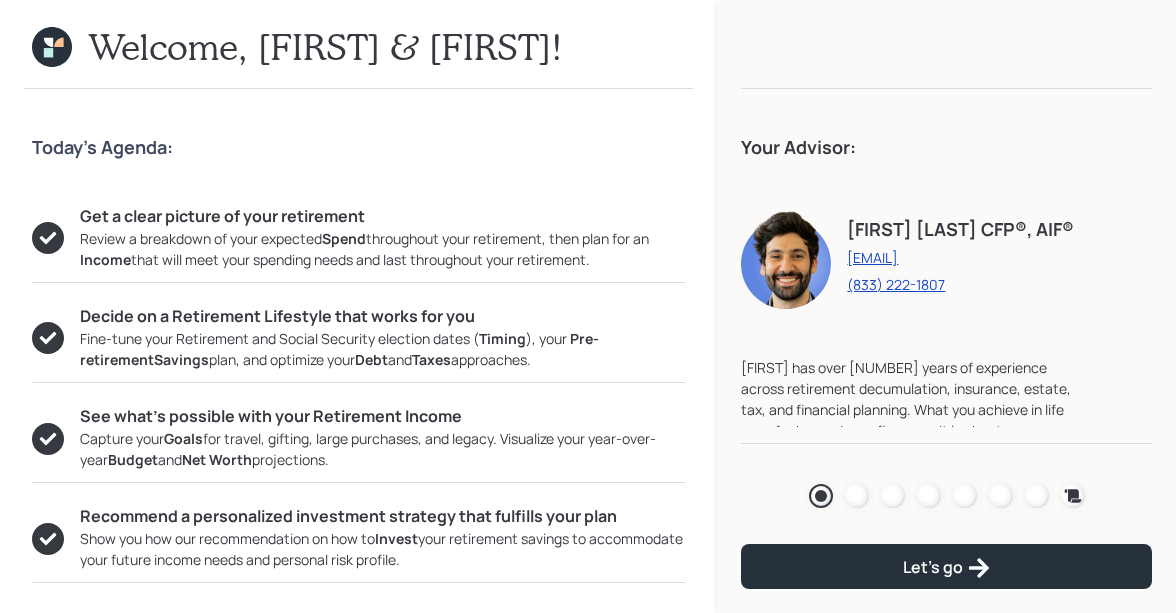 click on "Agenda Review Income Spend Net-worth Budget Taxes Invest" at bounding box center (946, 496) 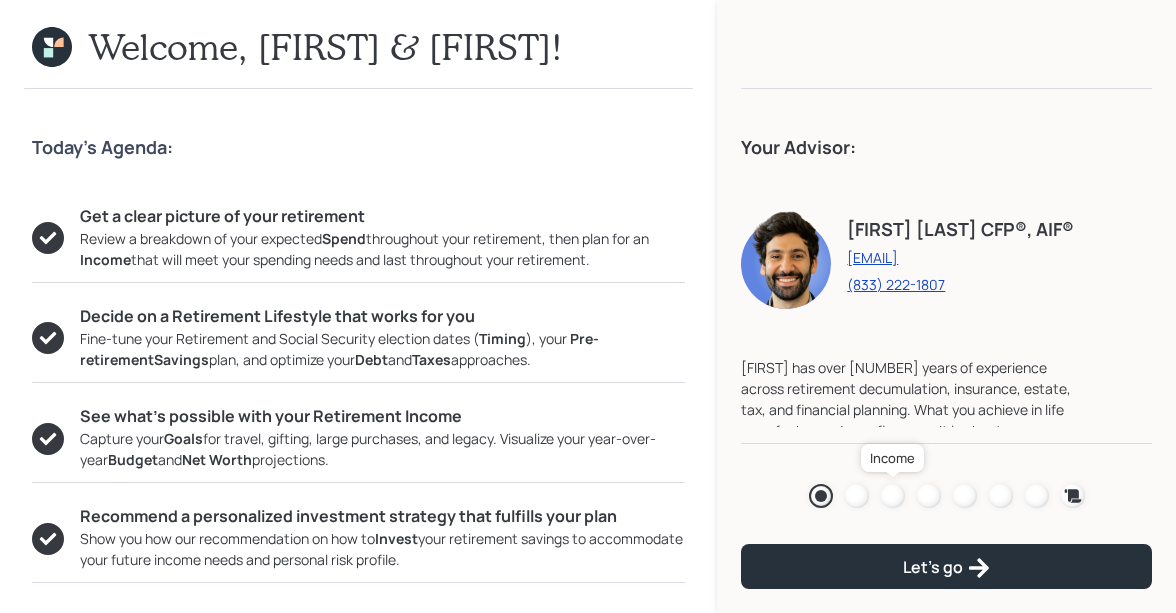 click at bounding box center [893, 496] 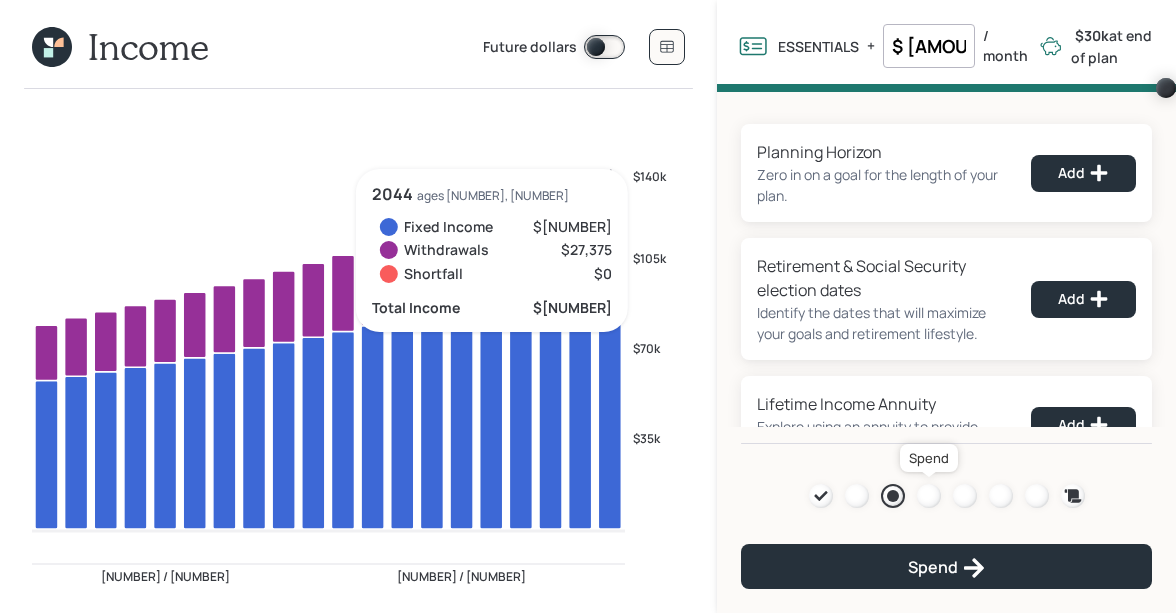 click at bounding box center [929, 496] 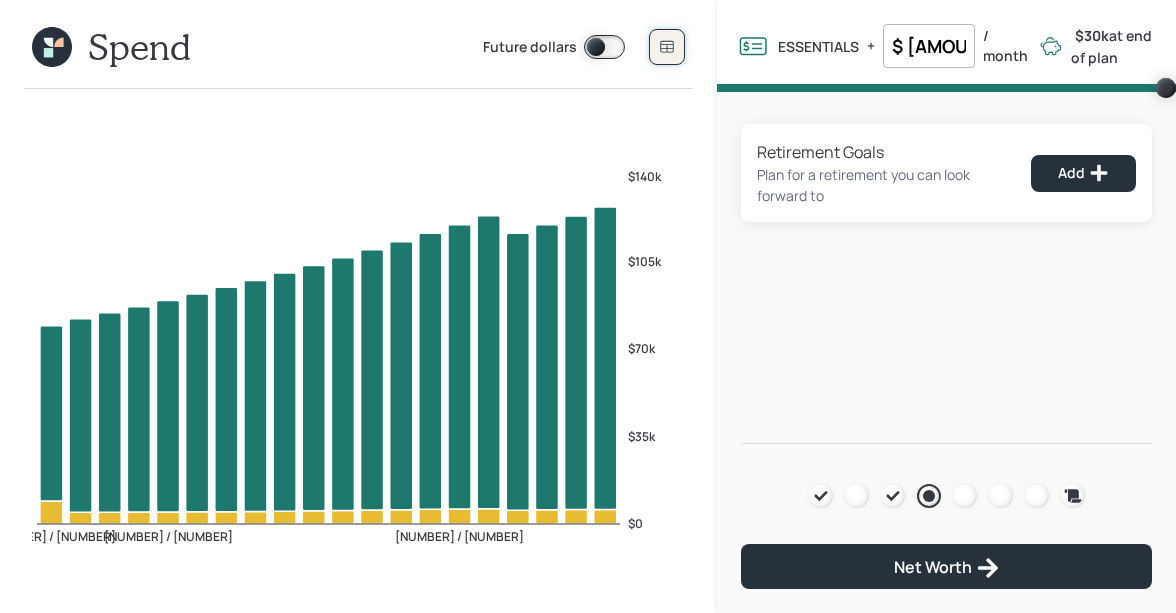 click 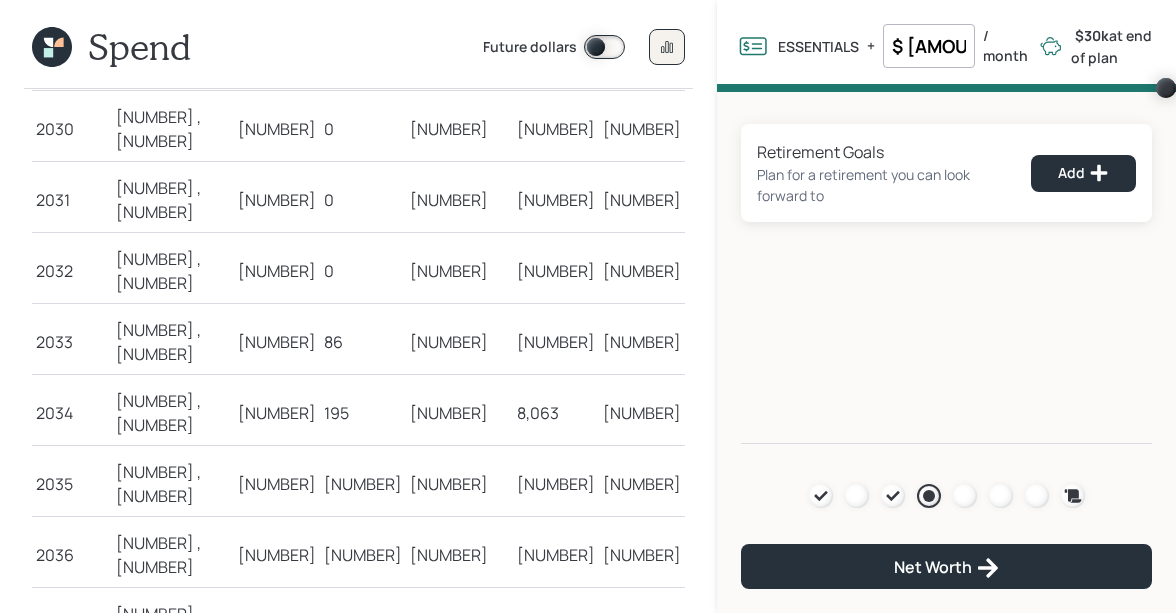 scroll, scrollTop: 615, scrollLeft: 0, axis: vertical 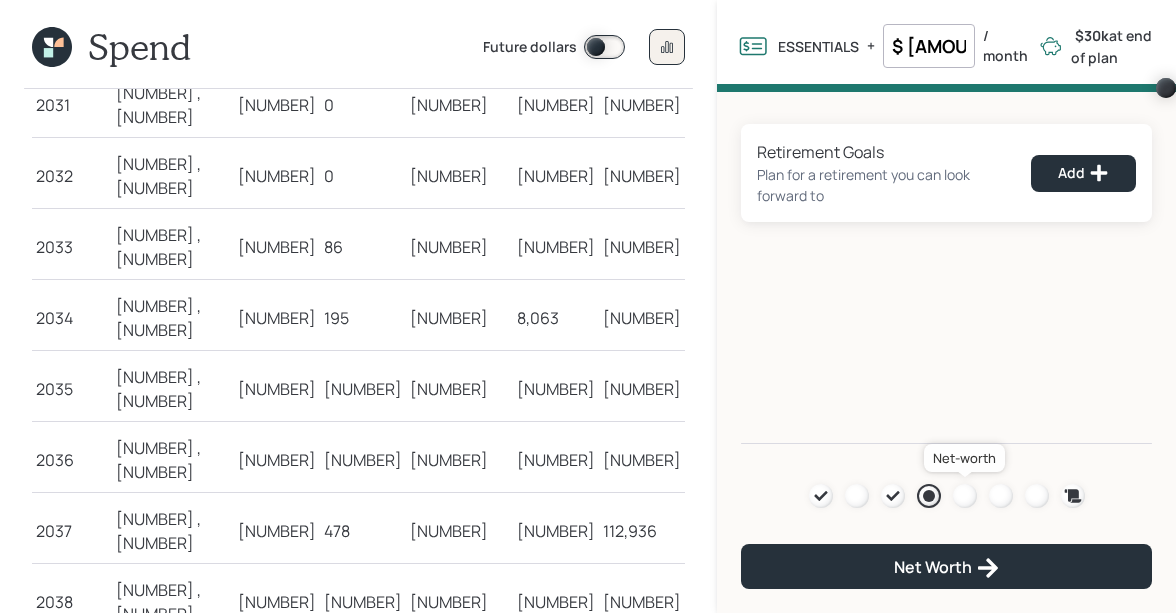 click at bounding box center [965, 496] 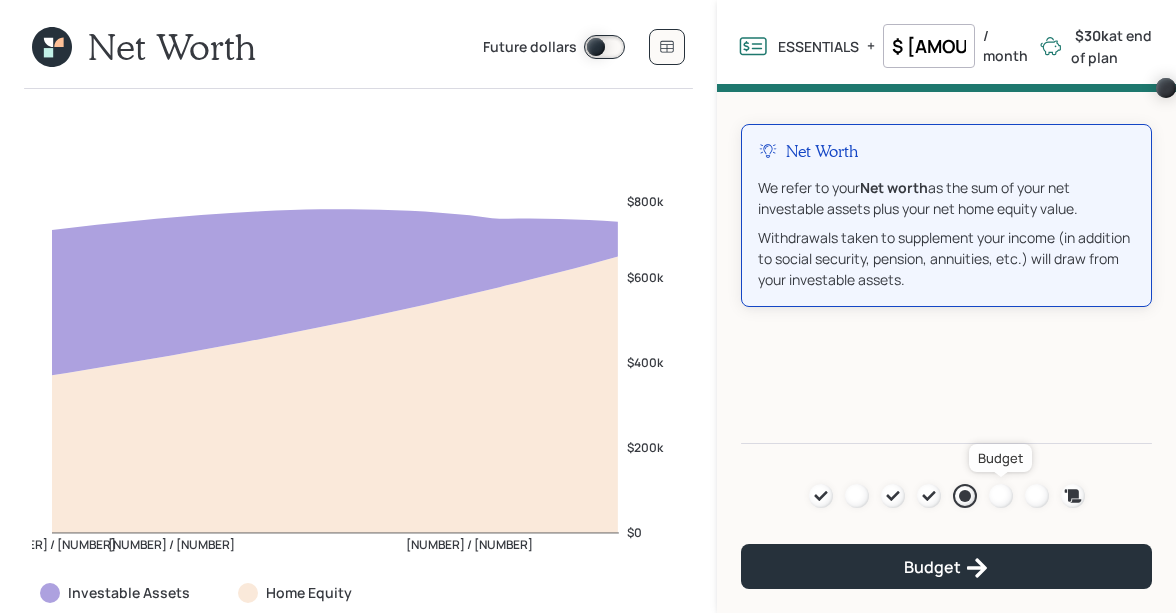 click at bounding box center [1001, 496] 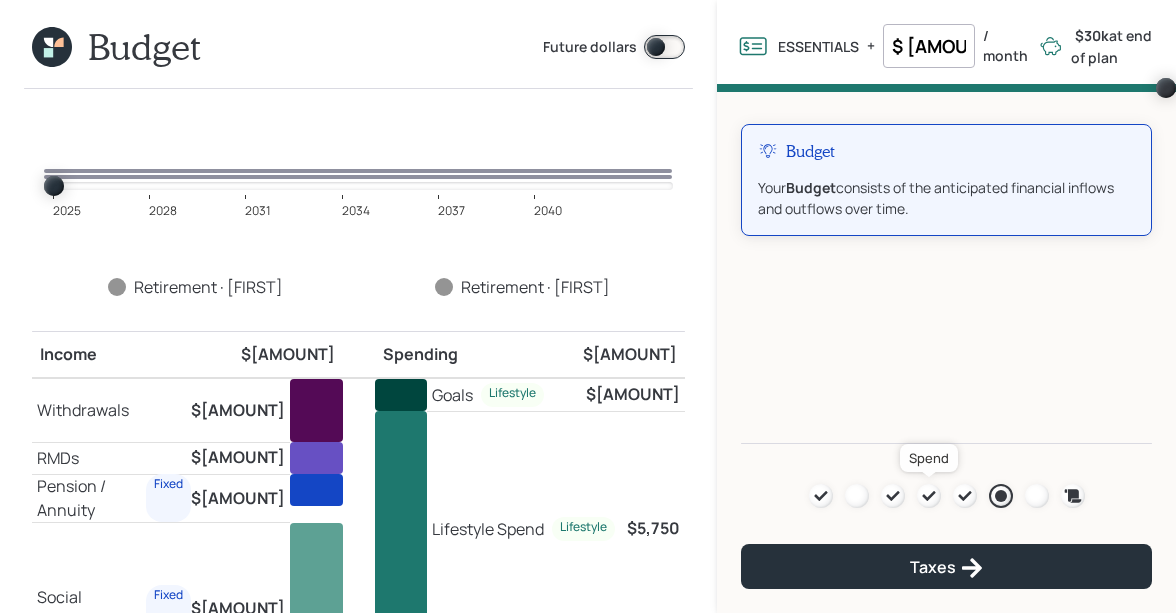 click 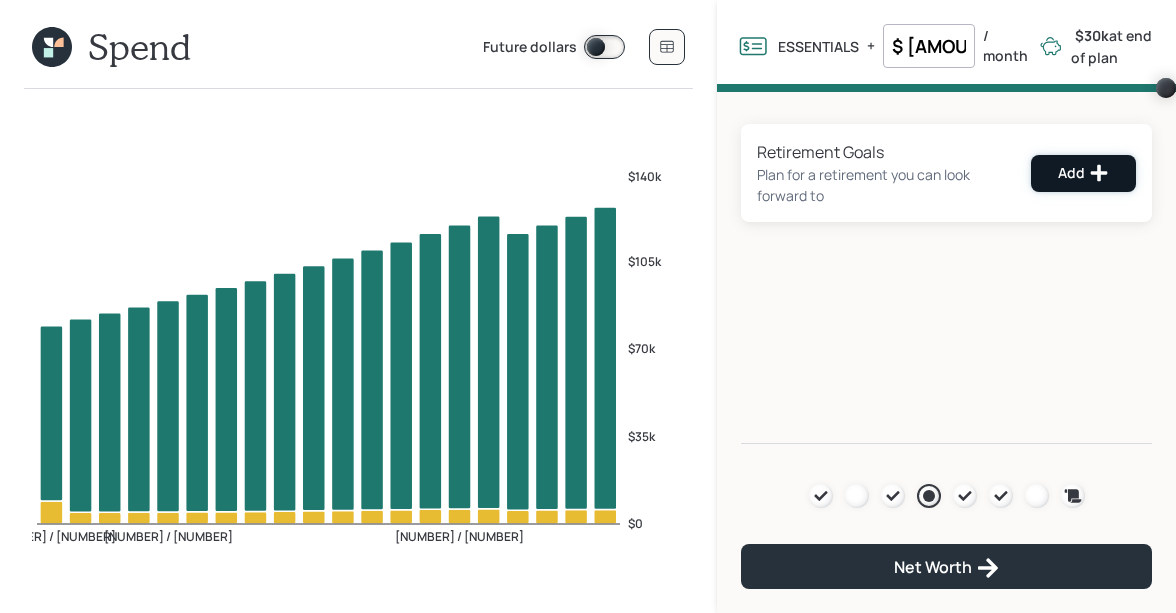 click on "Add" at bounding box center [1083, 173] 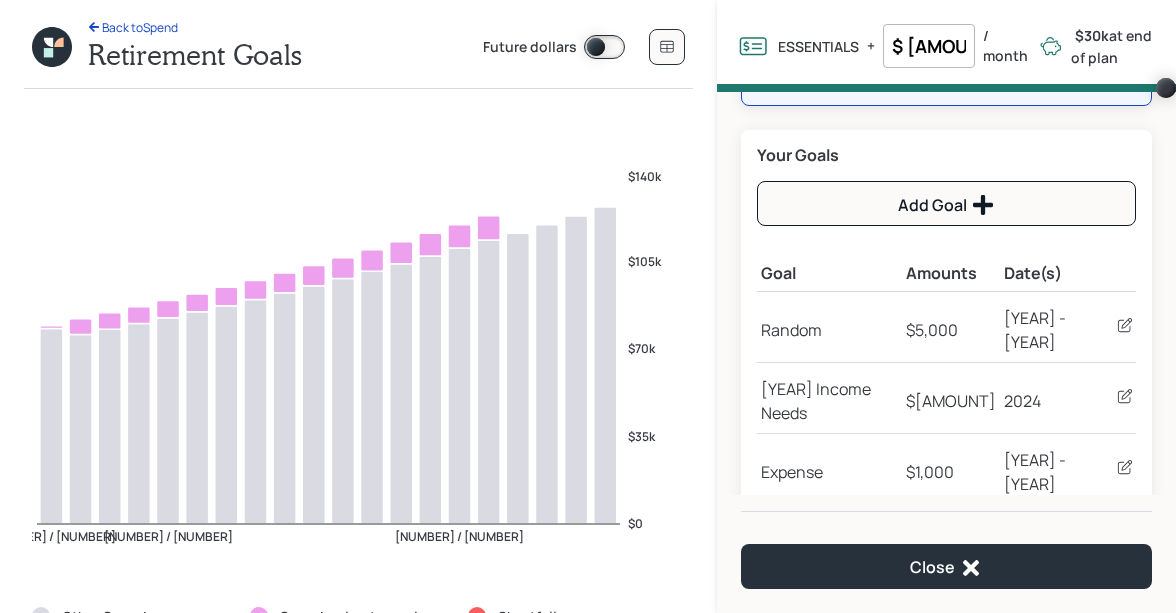 scroll, scrollTop: 167, scrollLeft: 0, axis: vertical 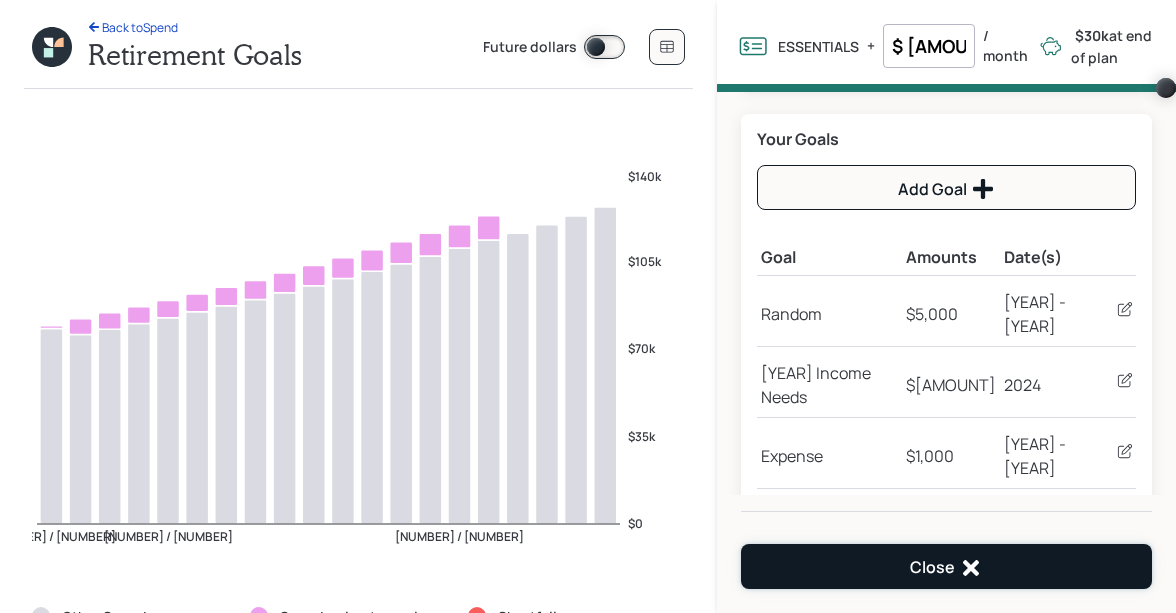 click on "Close" at bounding box center (946, 566) 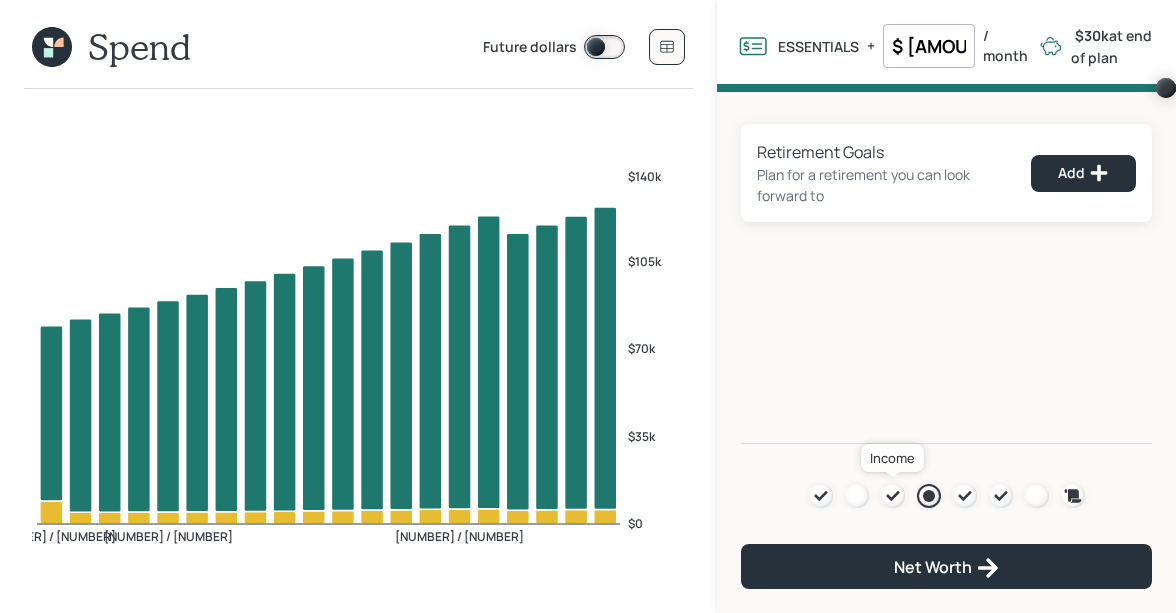 click 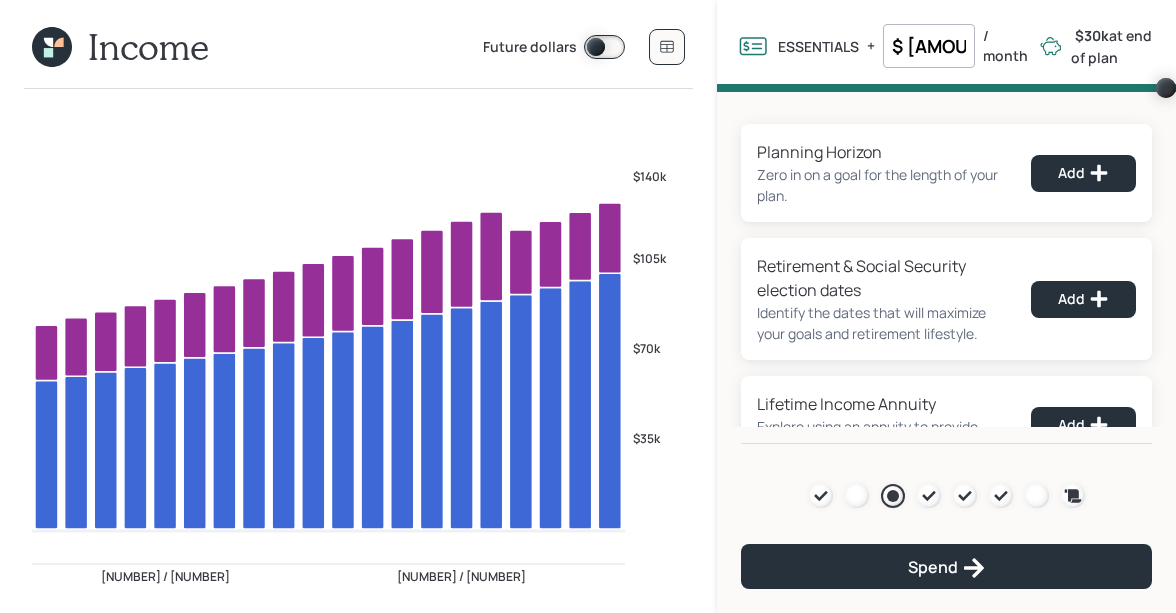 click 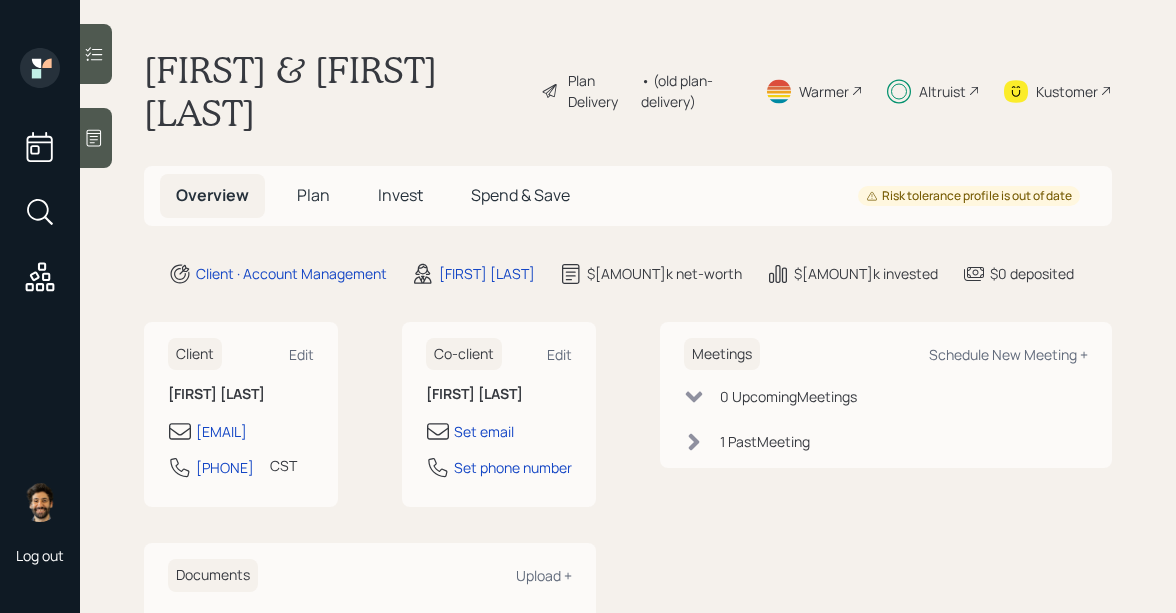 click on "Altruist" at bounding box center [942, 91] 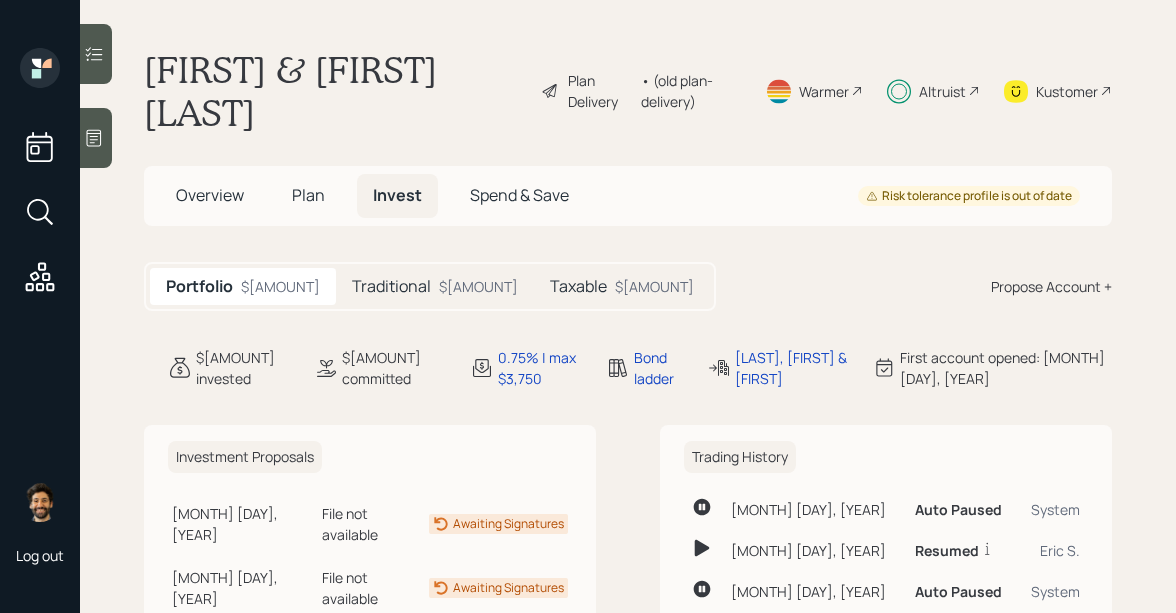 click on "Taxable $[AMOUNT]" at bounding box center (622, 286) 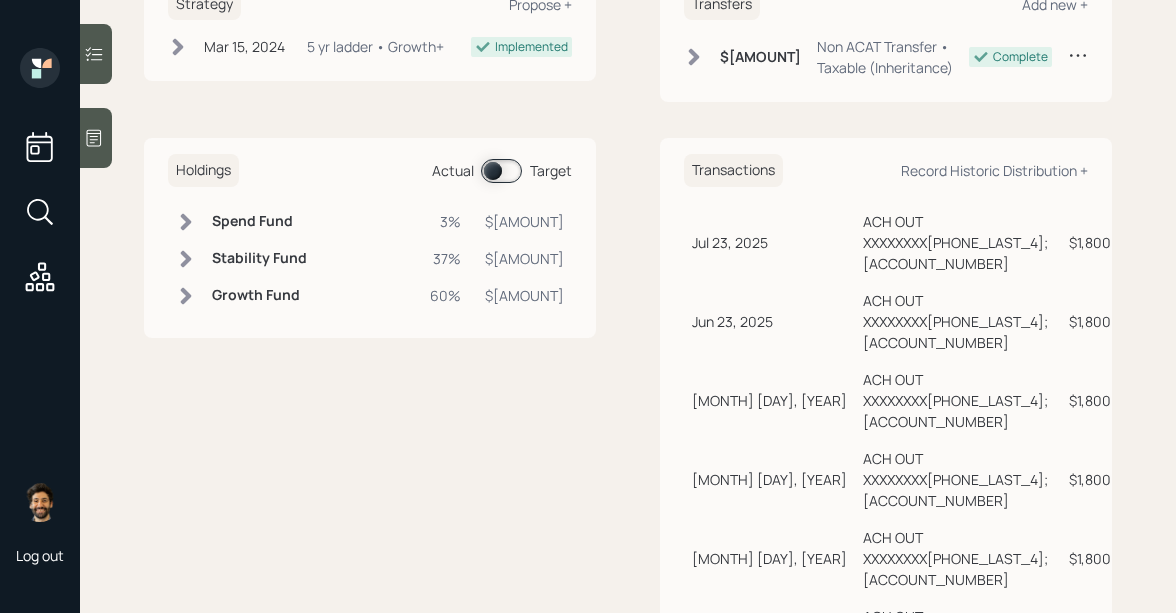 scroll, scrollTop: 0, scrollLeft: 0, axis: both 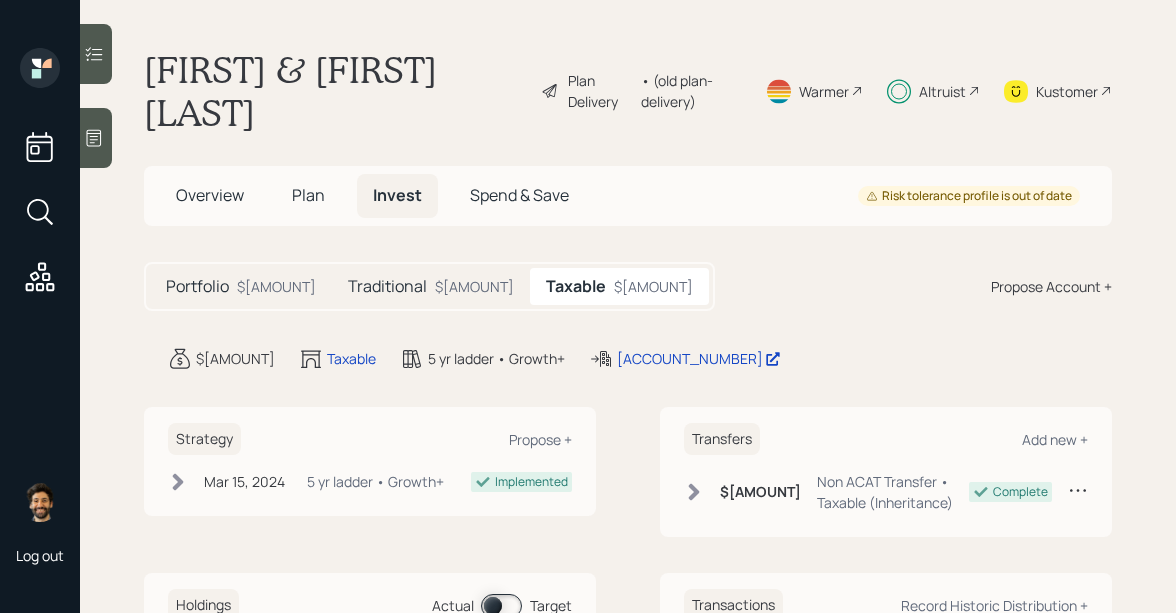 click on "• (old plan-delivery)" at bounding box center (691, 91) 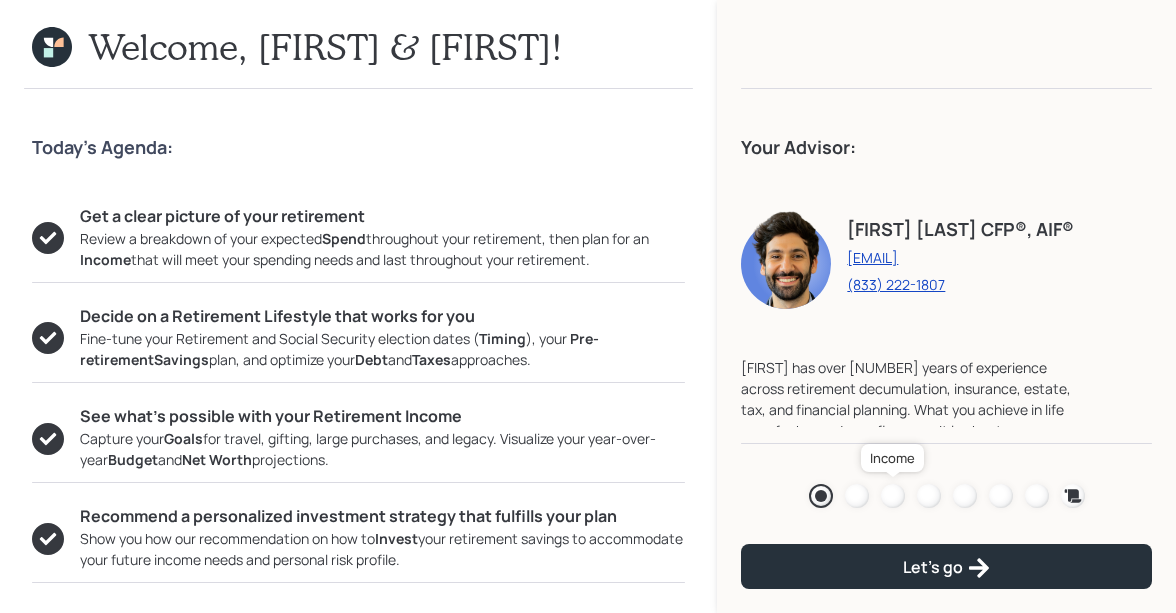 click at bounding box center [893, 496] 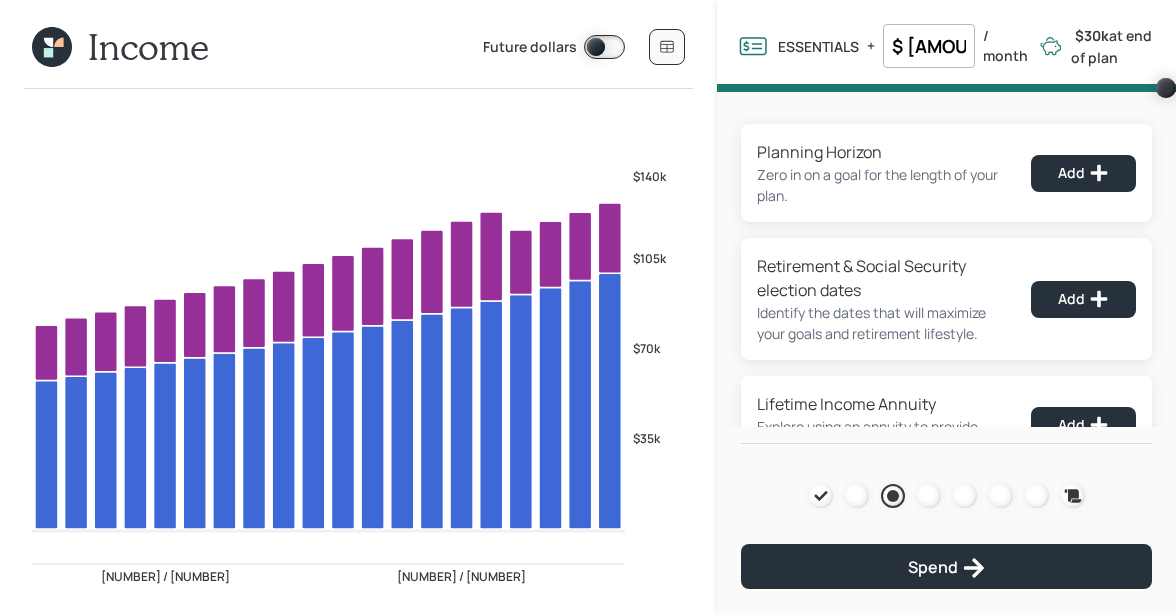 click 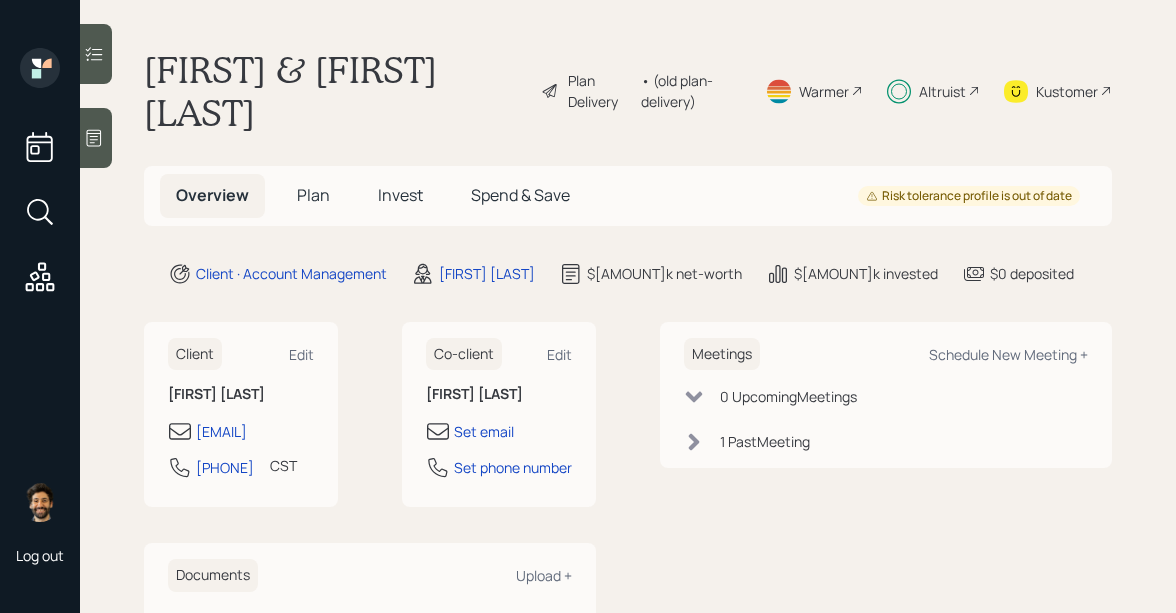 click on "Plan" at bounding box center [313, 195] 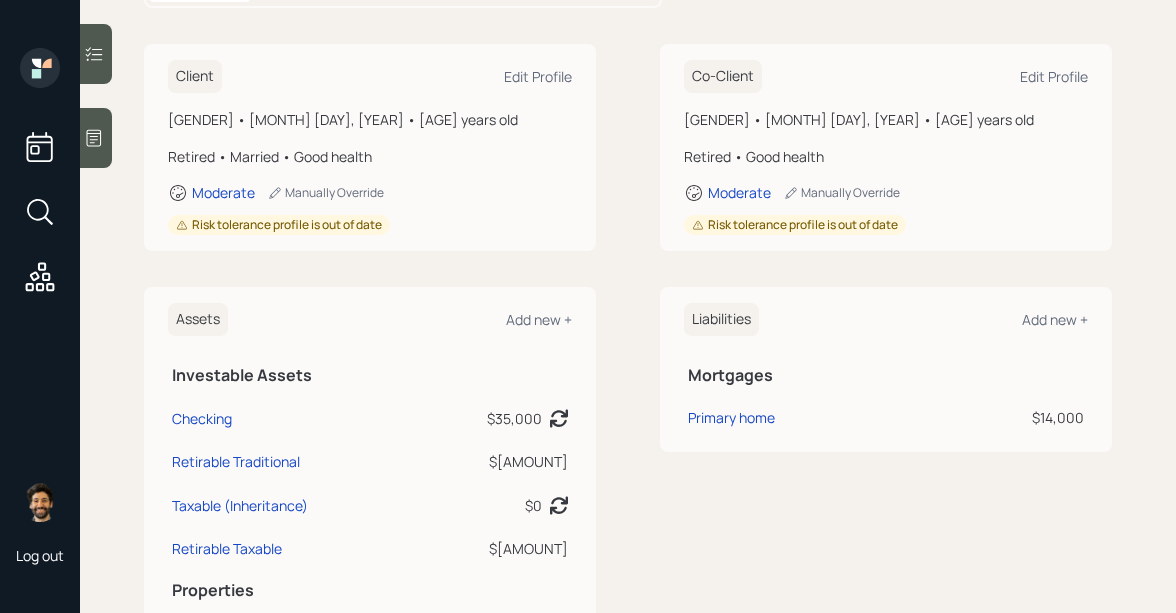 scroll, scrollTop: 0, scrollLeft: 0, axis: both 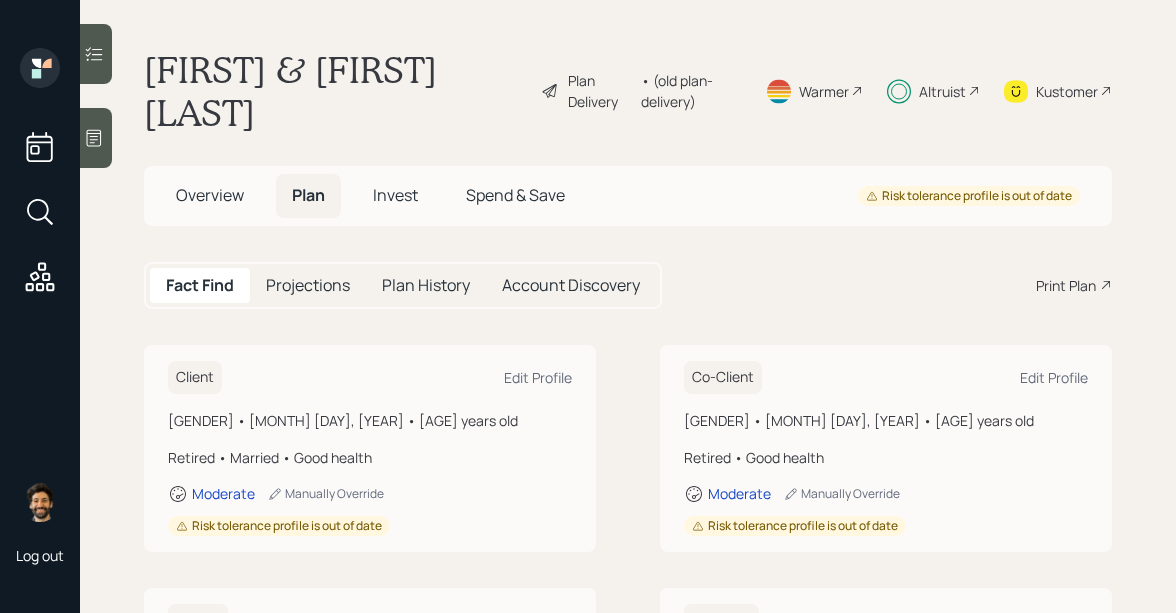 click on "Altruist" at bounding box center (942, 91) 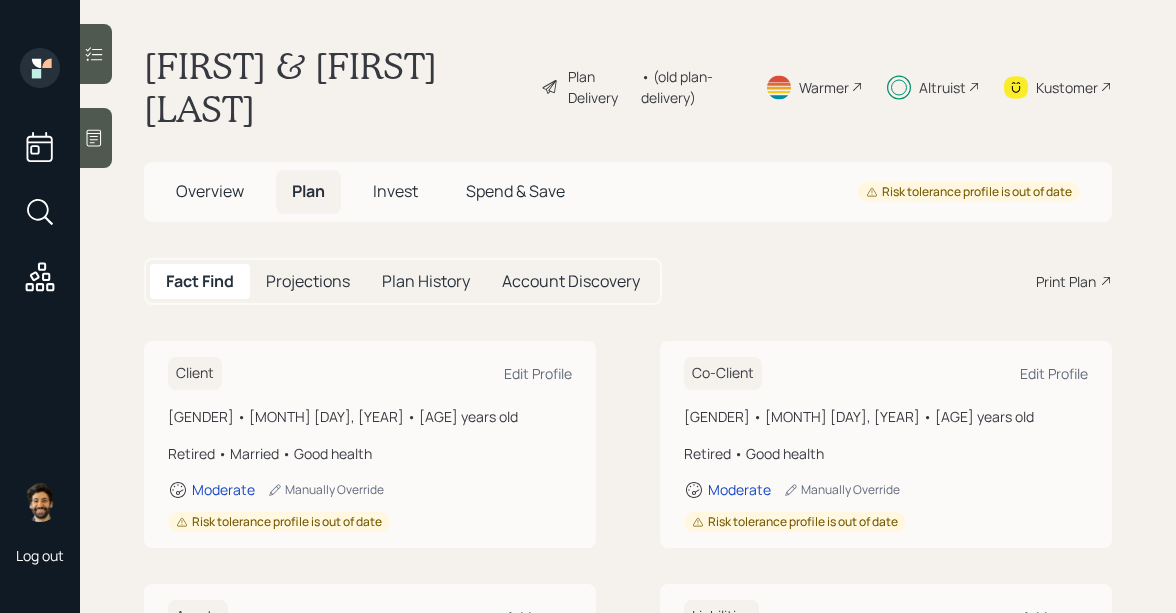 scroll, scrollTop: 0, scrollLeft: 0, axis: both 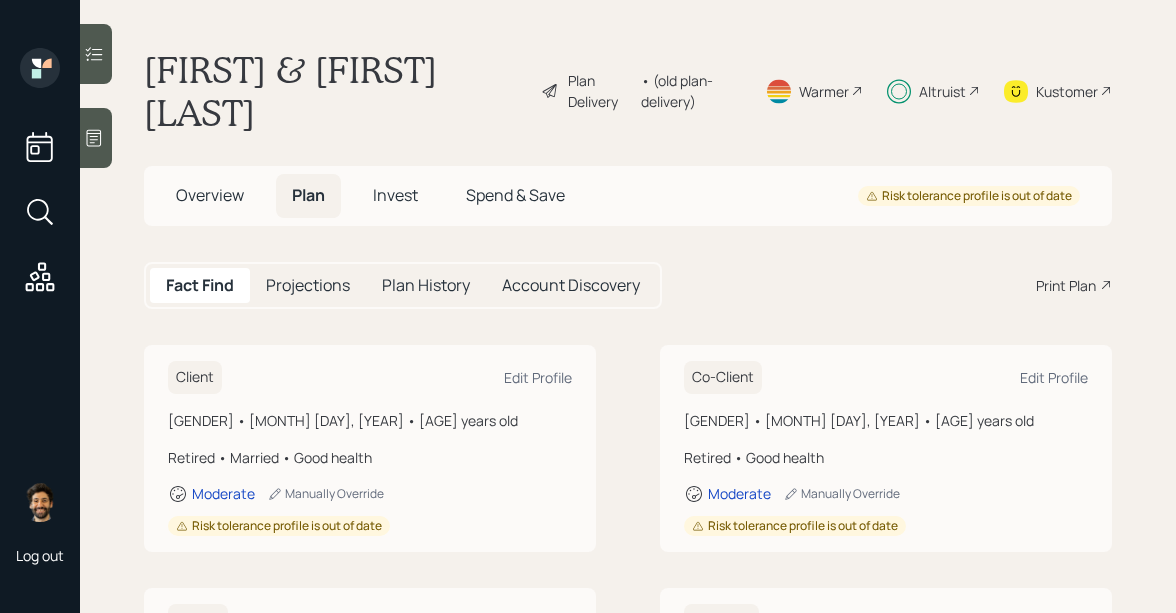 click on "• (old plan-delivery)" at bounding box center [691, 91] 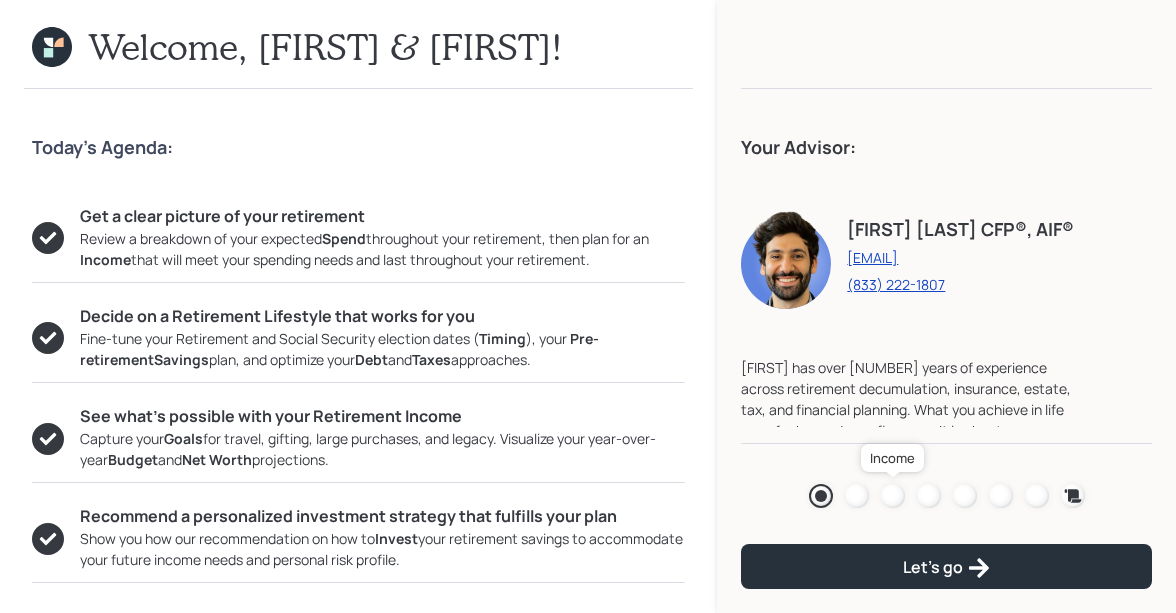 click at bounding box center [893, 496] 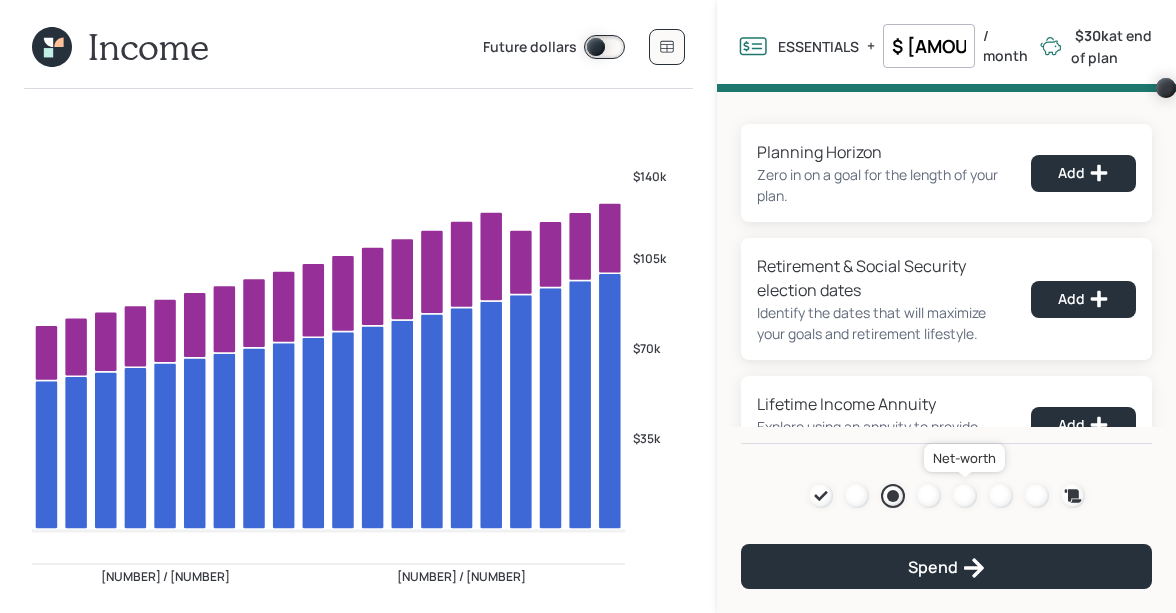 click at bounding box center (965, 496) 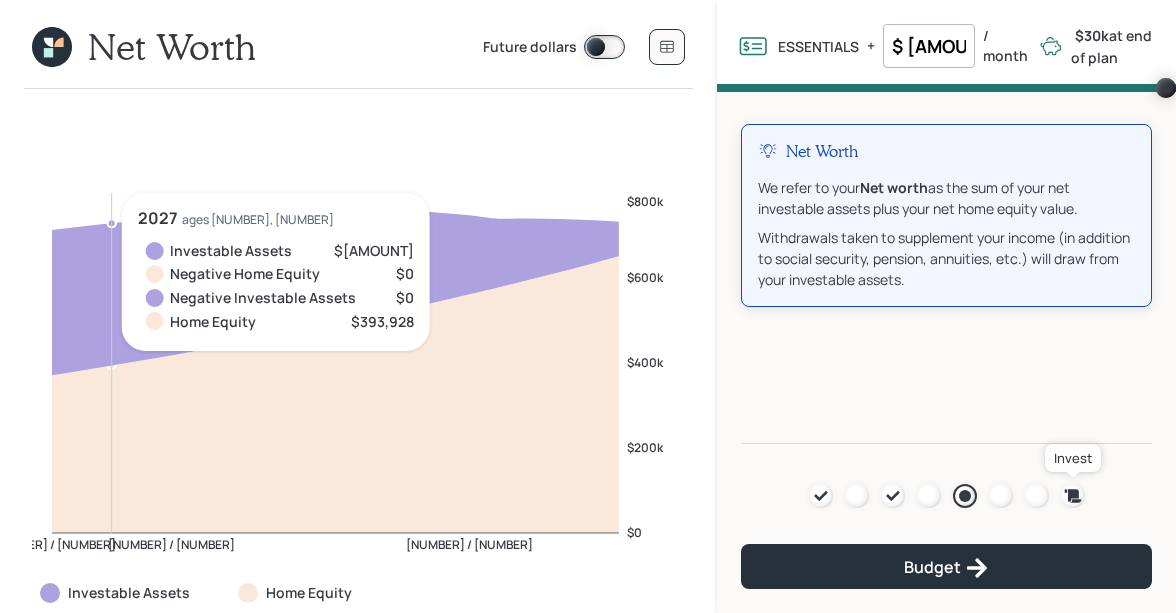 click 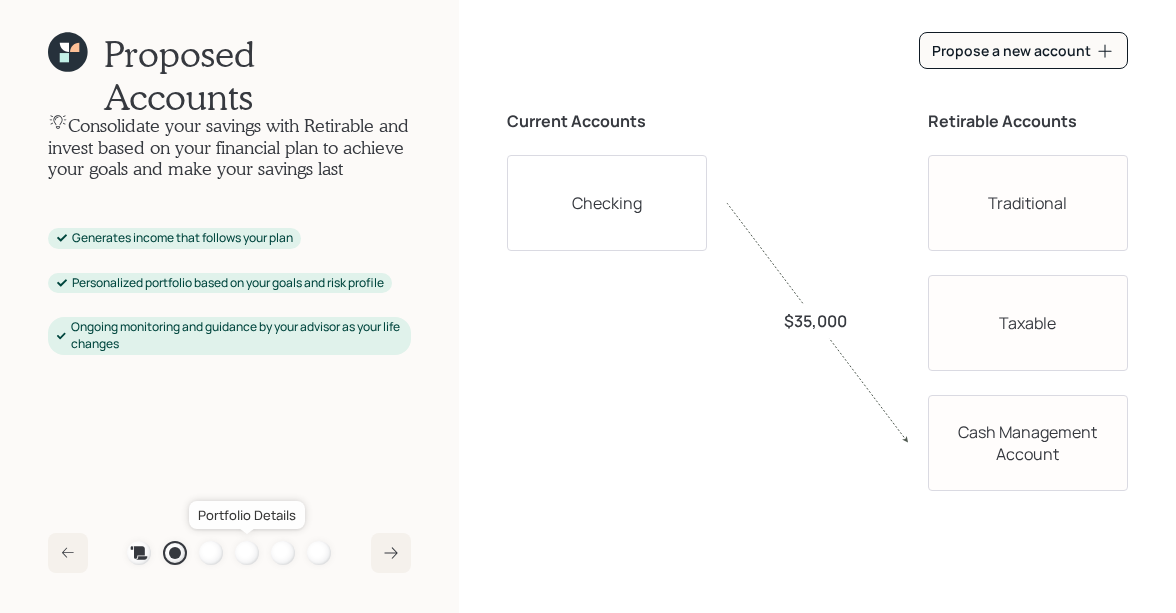 click at bounding box center [247, 553] 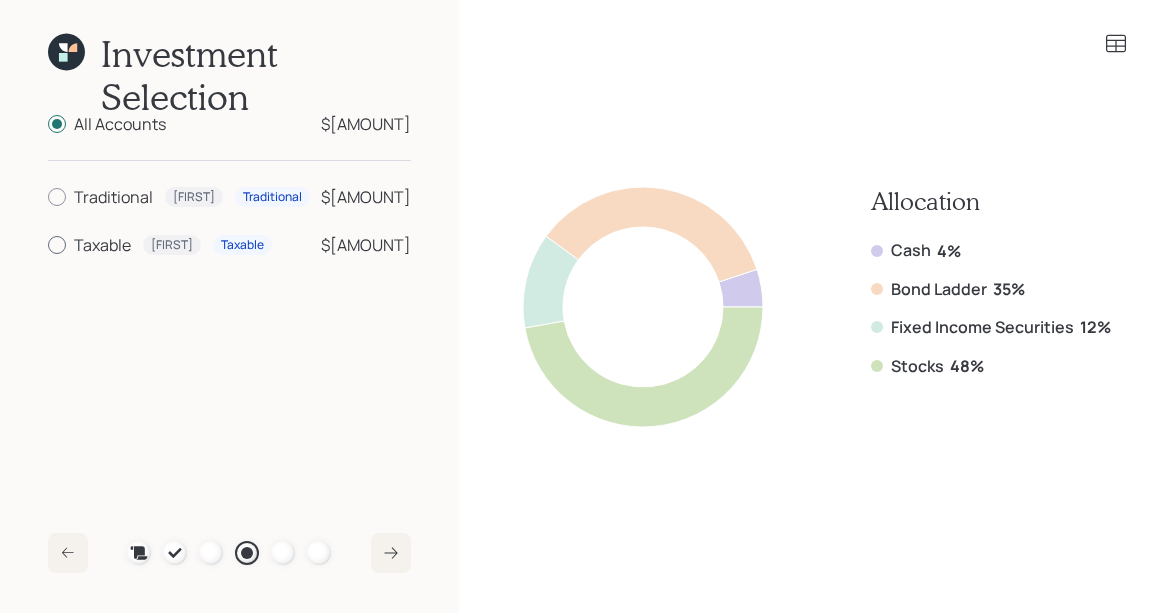 click on "Taxable" at bounding box center [102, 245] 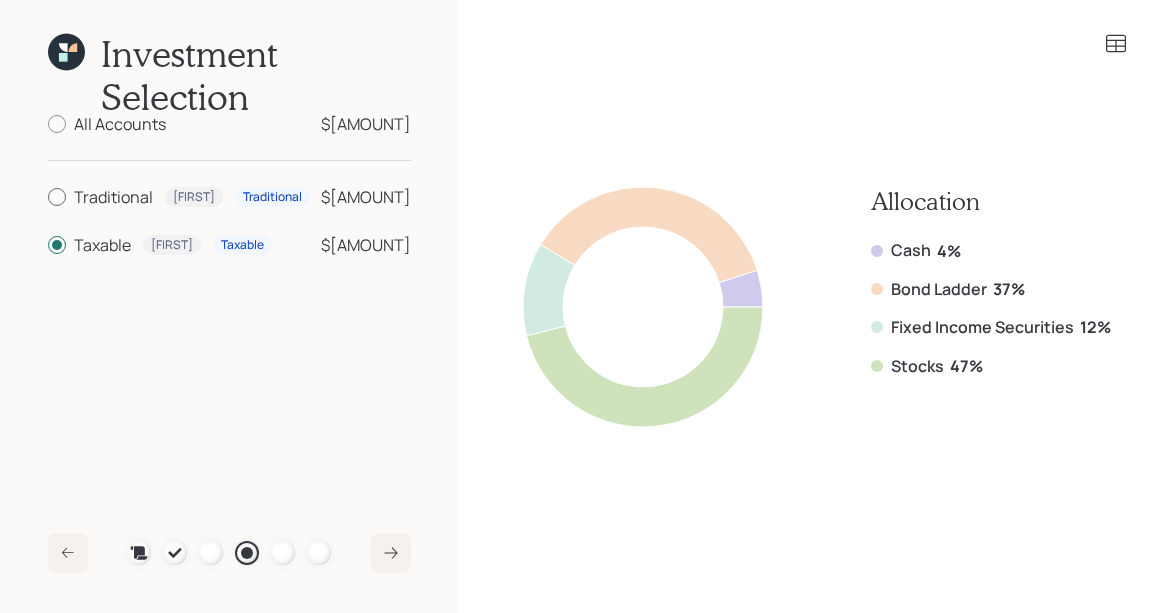 click on "Traditional" at bounding box center (113, 197) 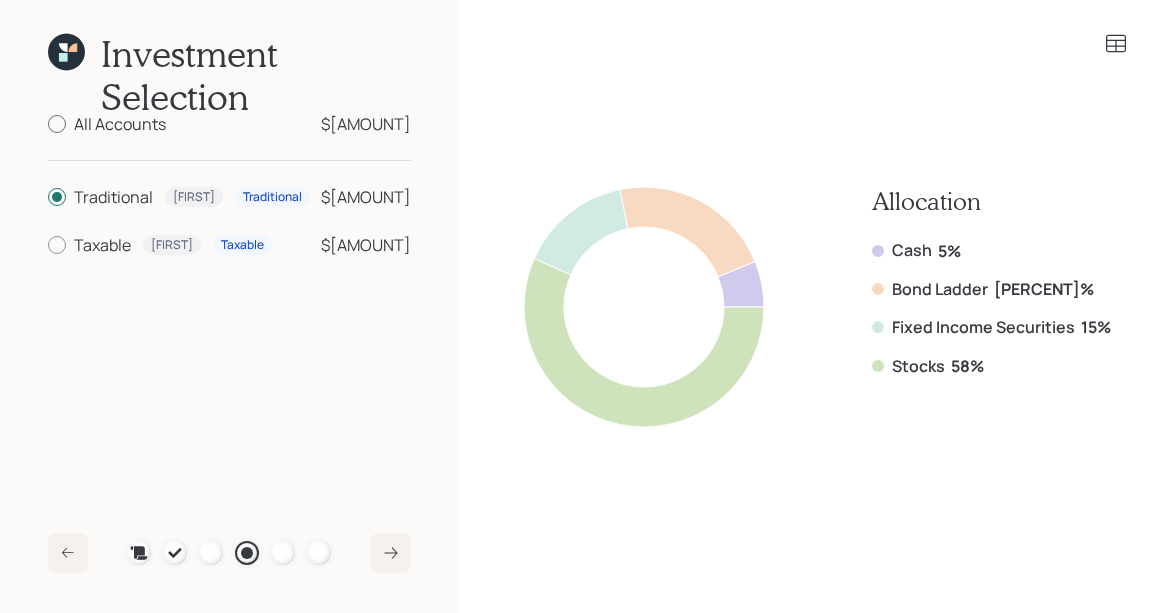 click at bounding box center [57, 124] 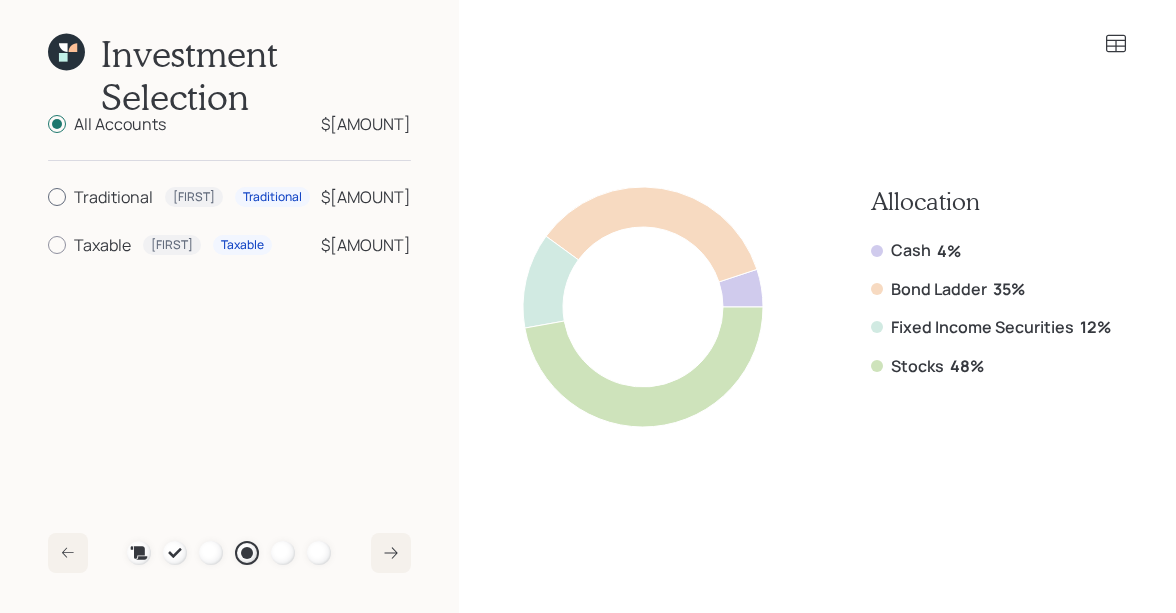click on "Traditional" at bounding box center [113, 197] 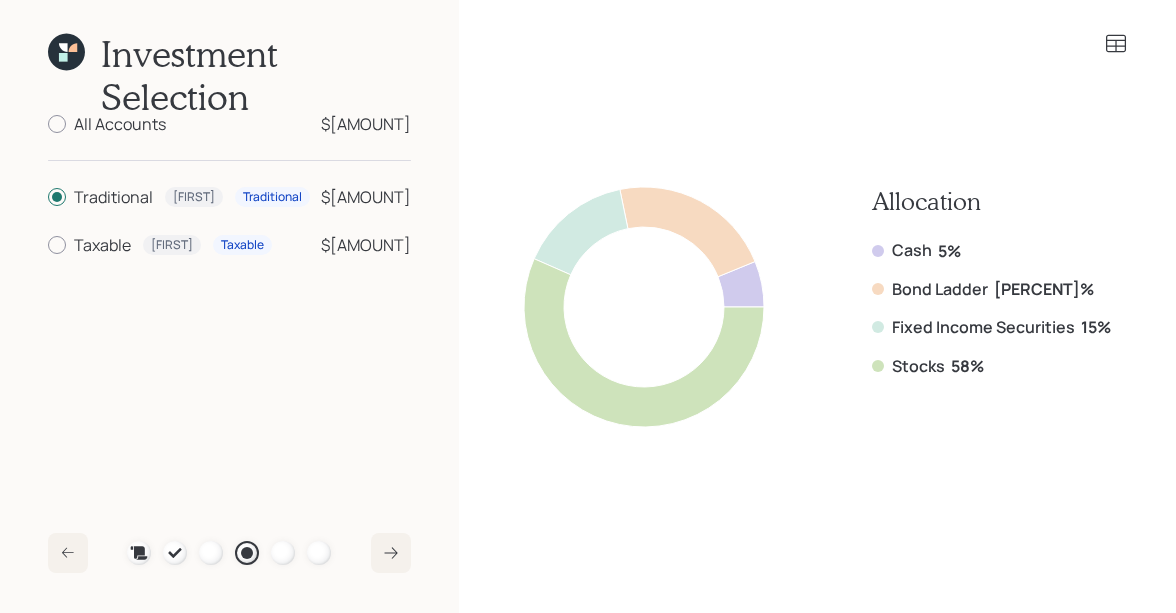 click 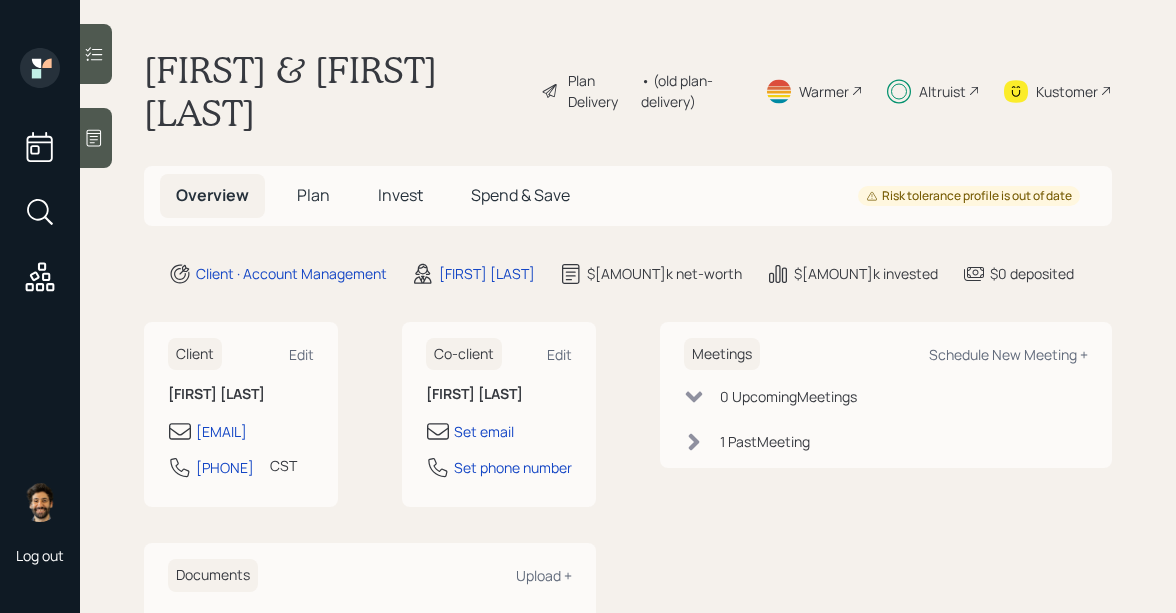 click on "Invest" at bounding box center (400, 195) 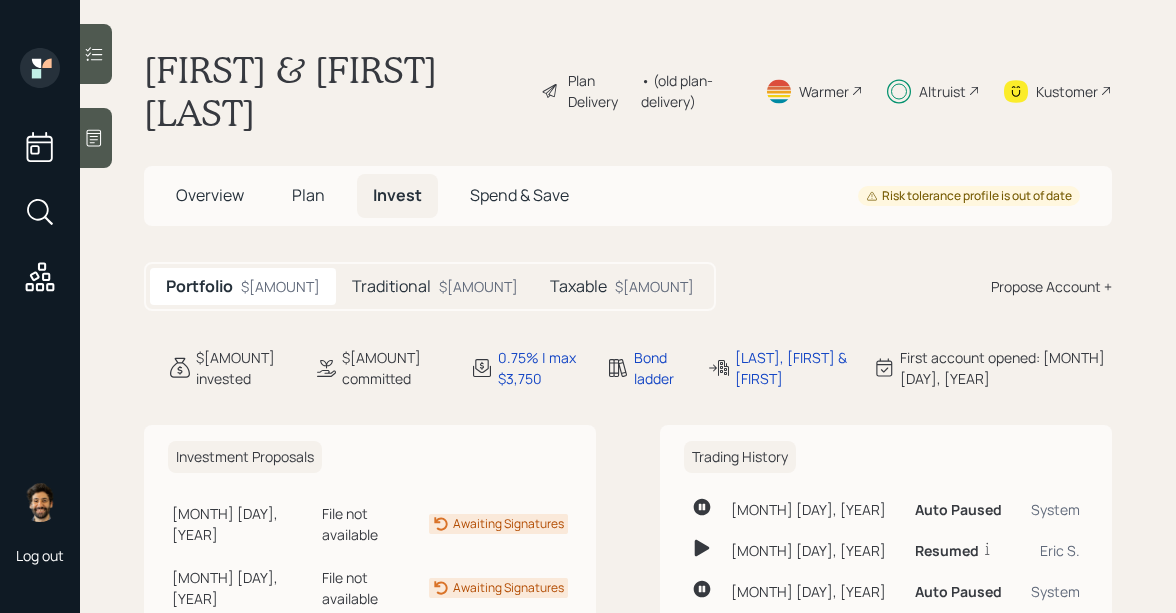 click on "• (old plan-delivery)" at bounding box center [691, 91] 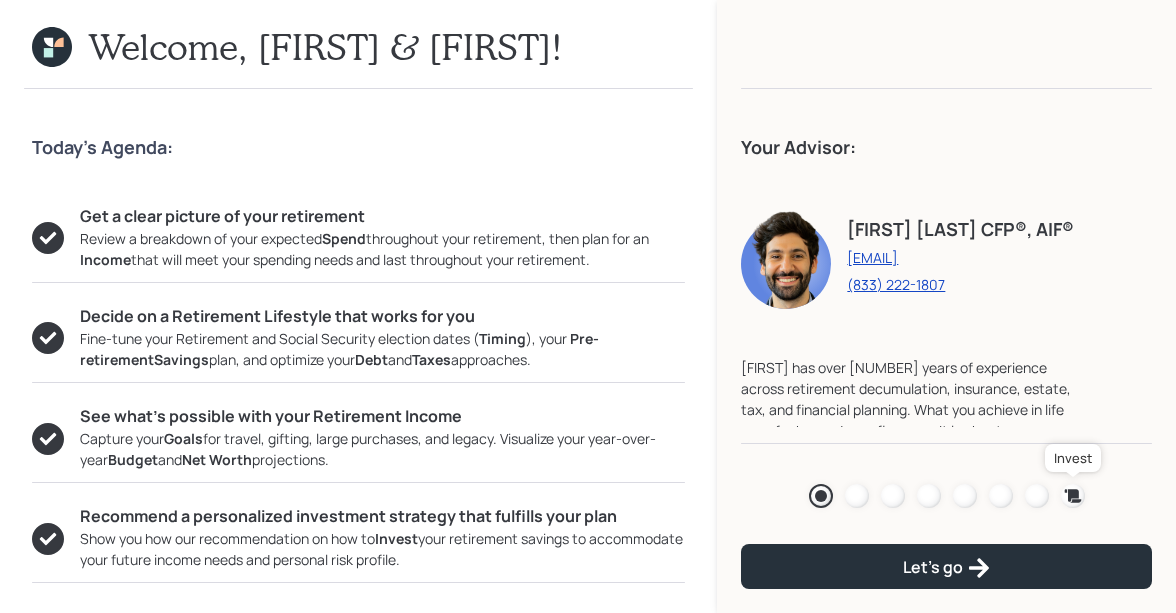 click 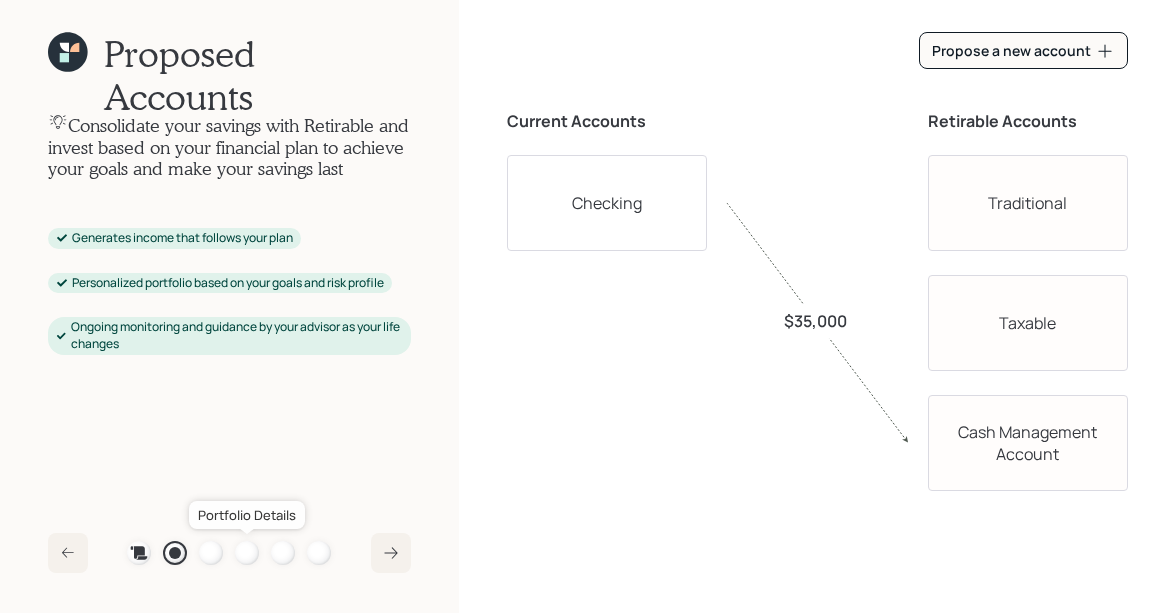 click at bounding box center [247, 553] 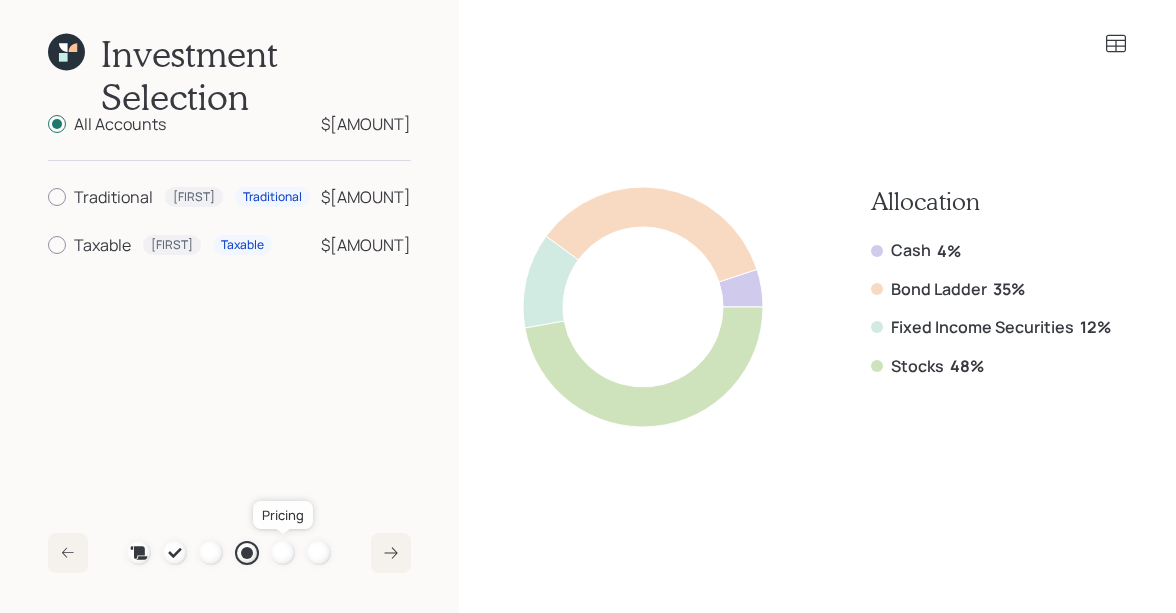 click at bounding box center [283, 553] 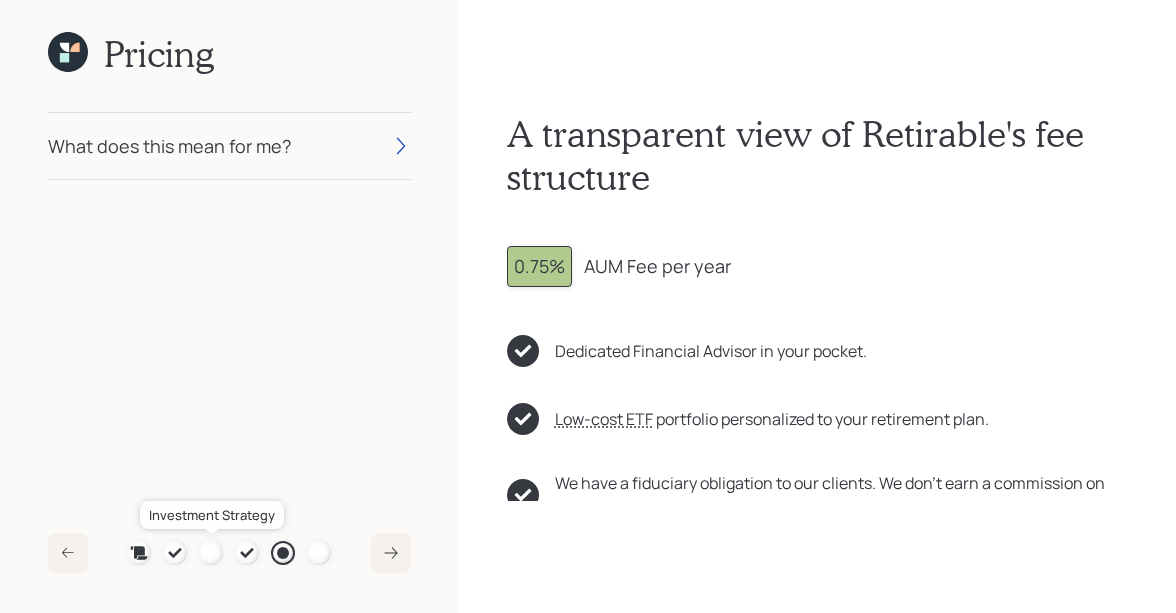 click at bounding box center (211, 553) 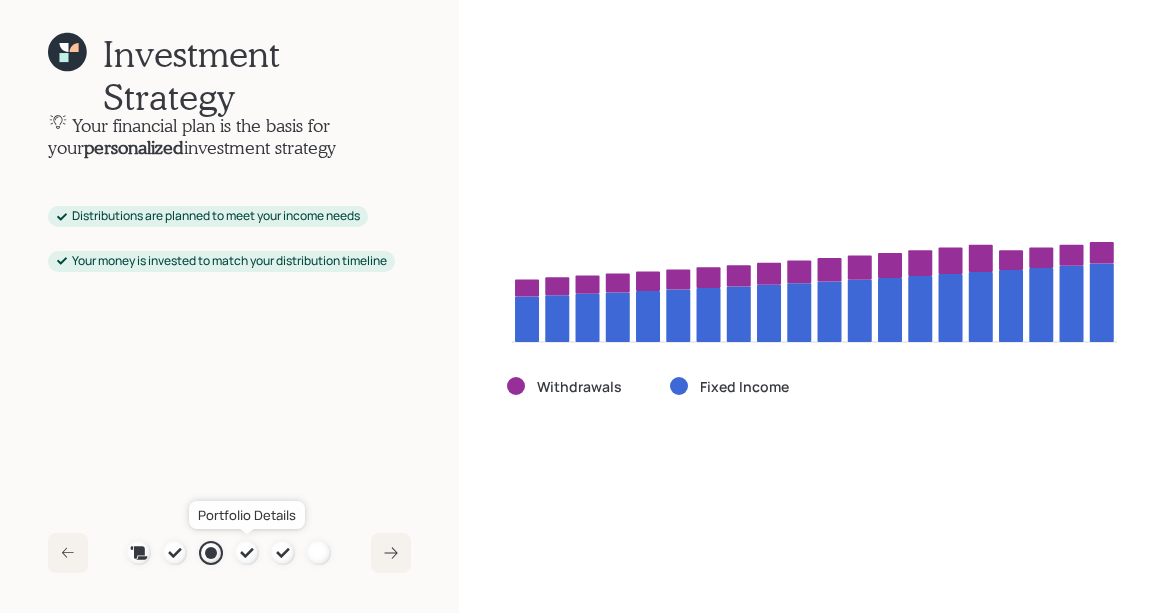 click at bounding box center [247, 553] 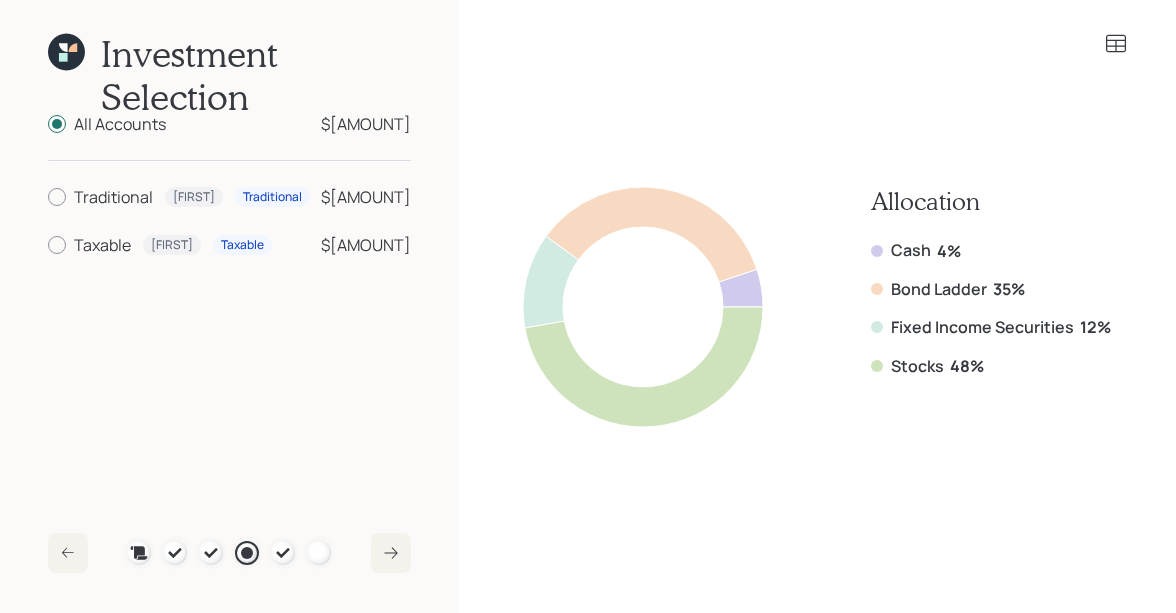 click 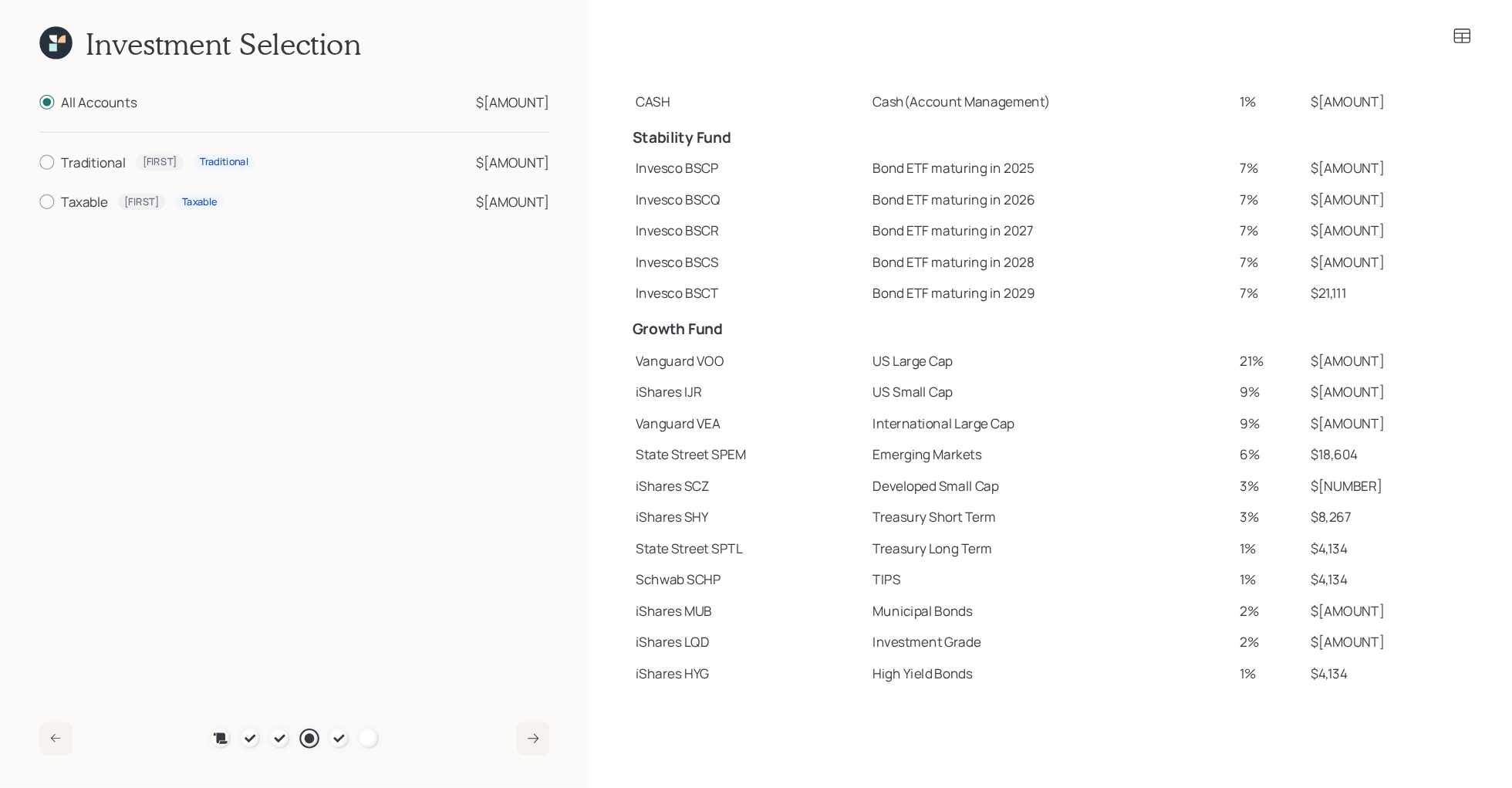 scroll, scrollTop: 42, scrollLeft: 0, axis: vertical 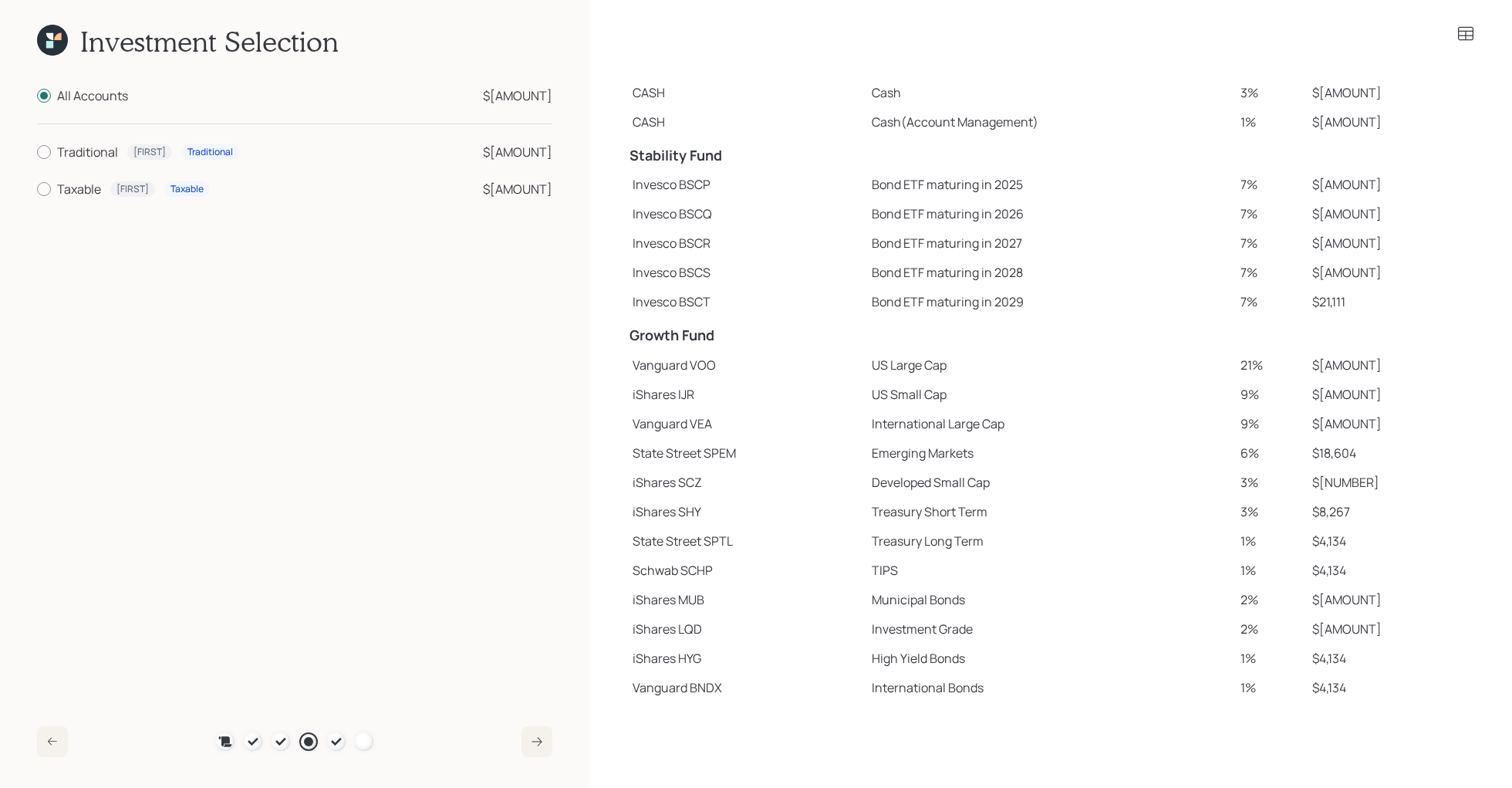 click 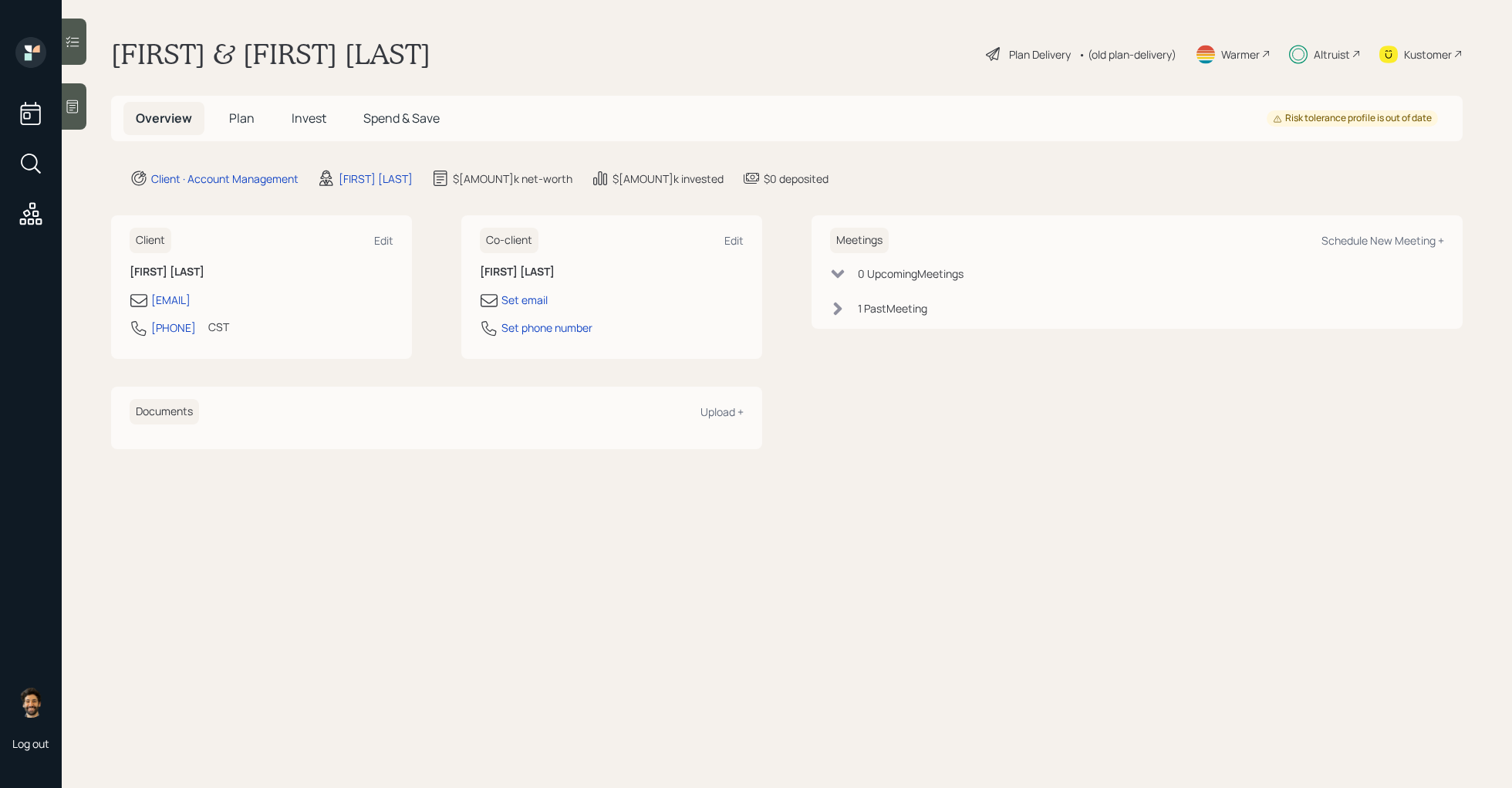 click on "Plan" at bounding box center (241, 118) 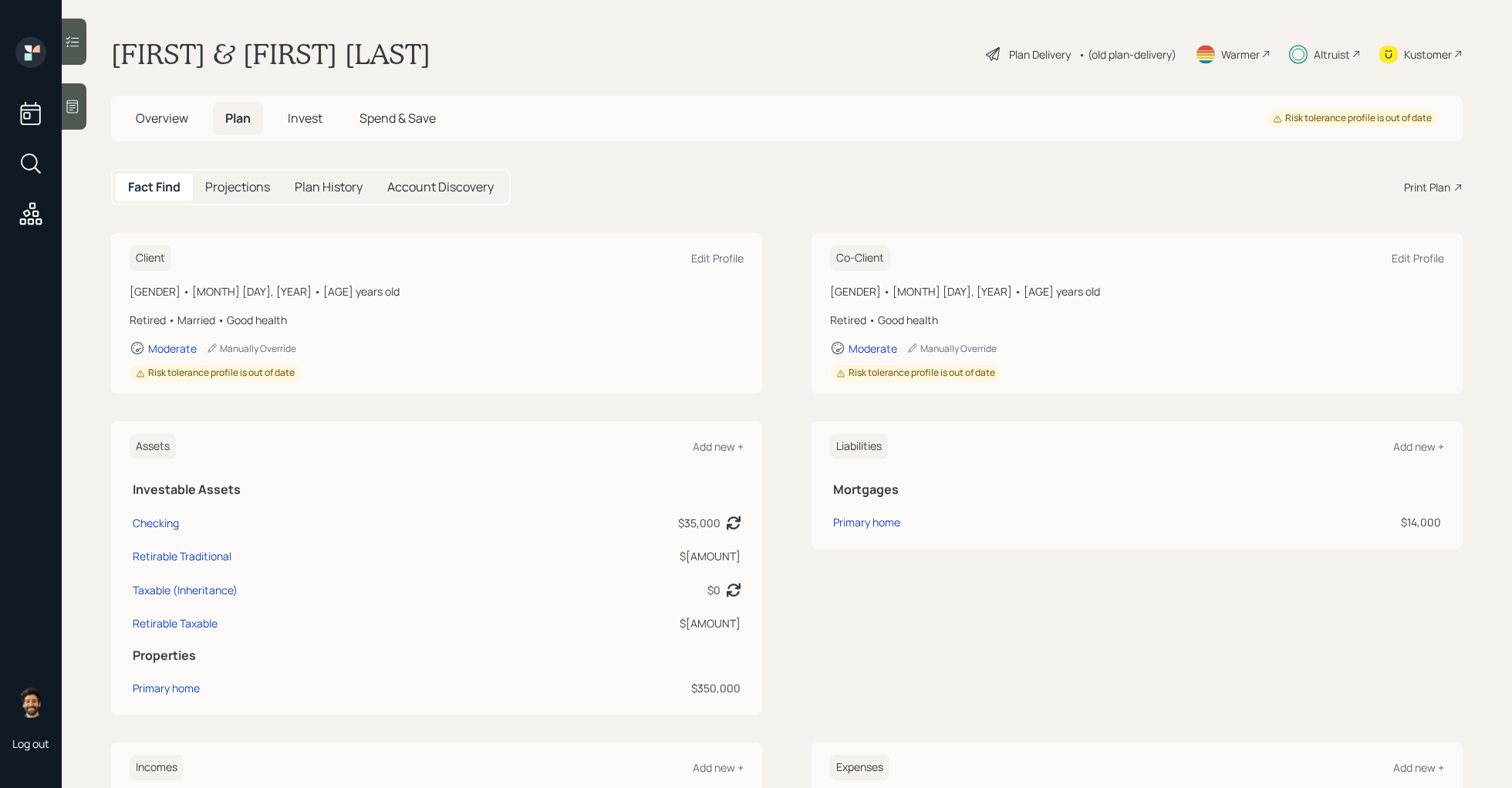 click on "• (old plan-delivery)" at bounding box center [1127, 54] 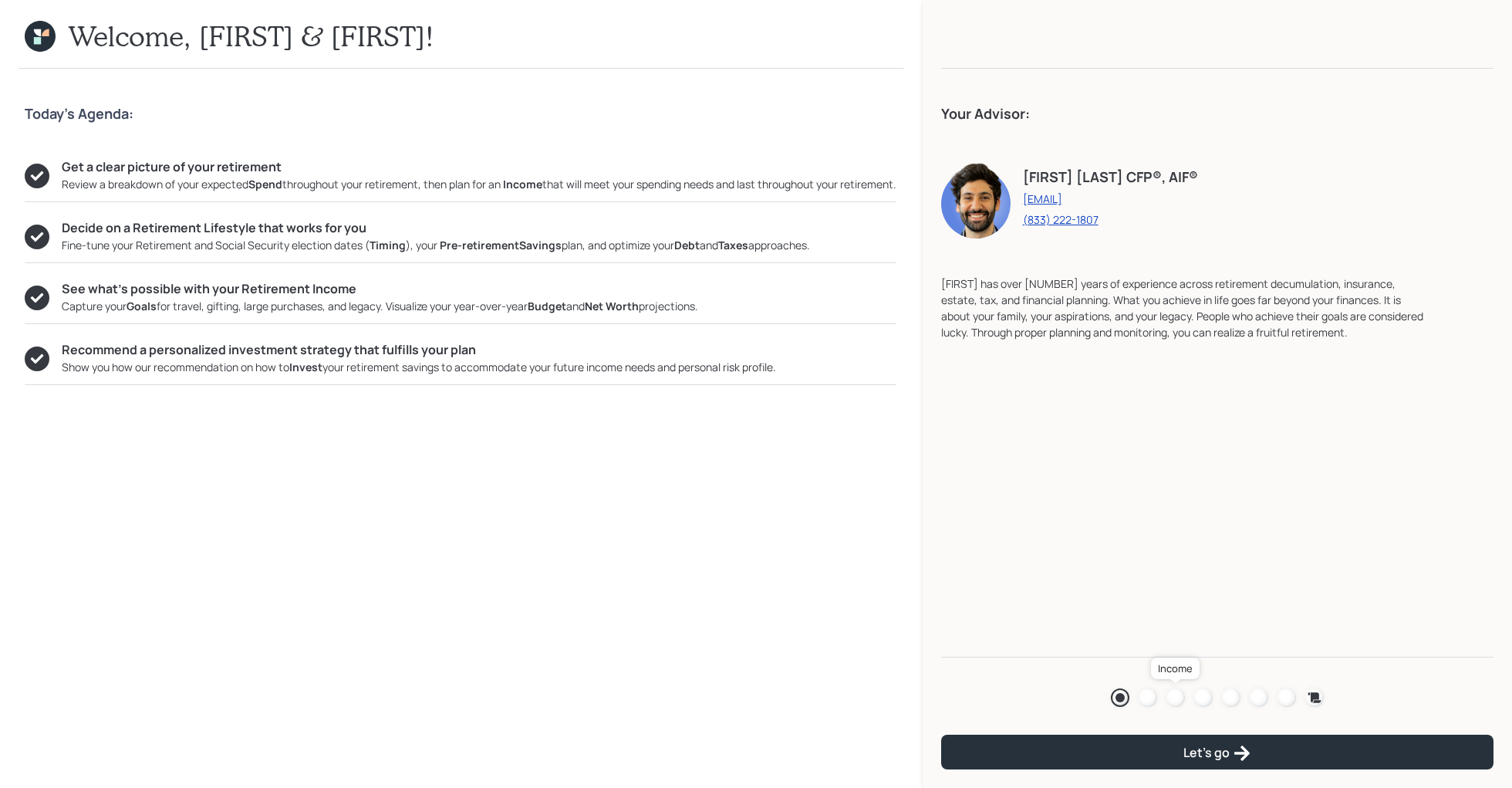 click at bounding box center (1176, 698) 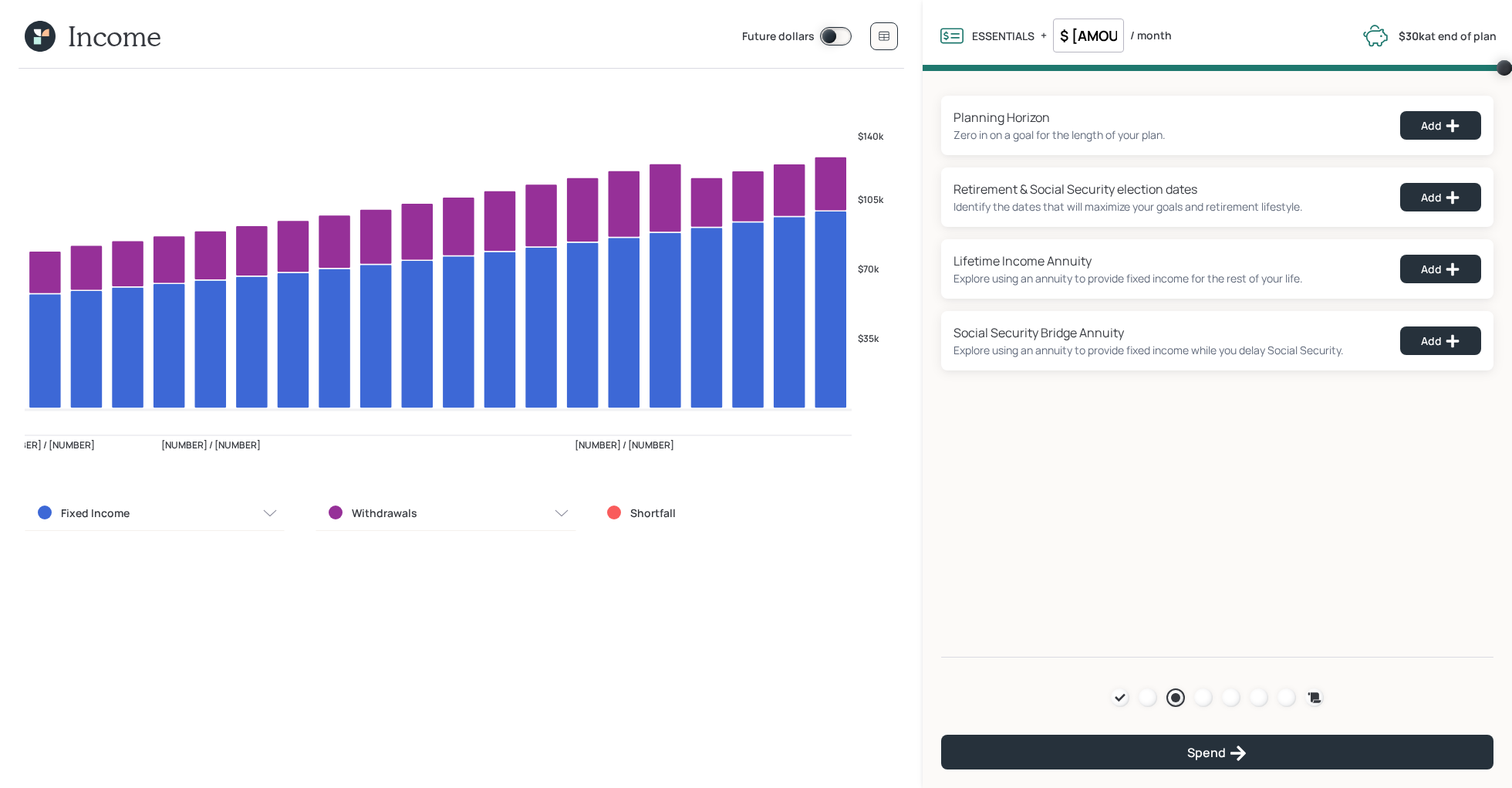 click on "Agenda Review Income Spend Net-worth Budget Taxes Invest" at bounding box center (1217, 698) 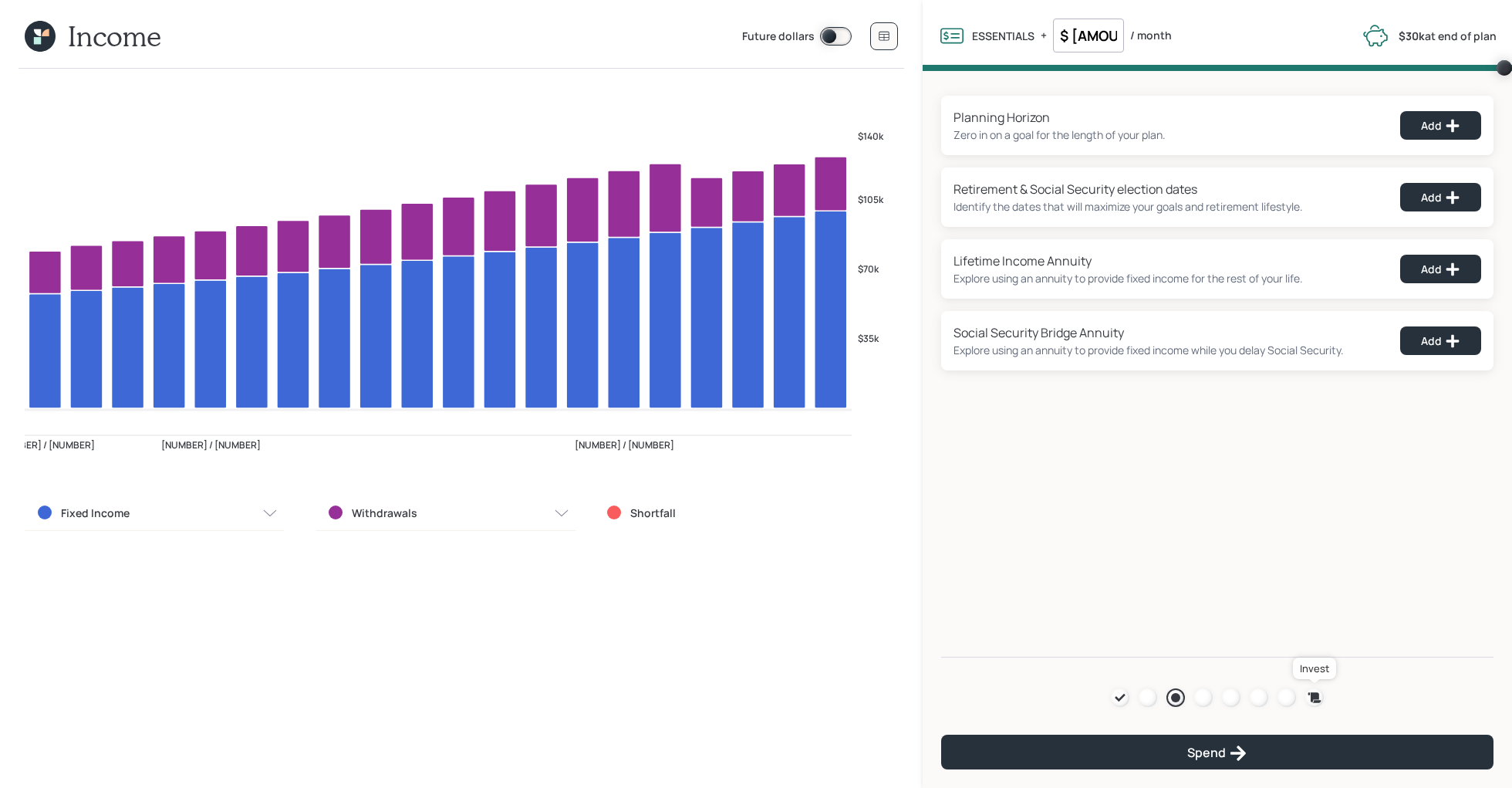 click 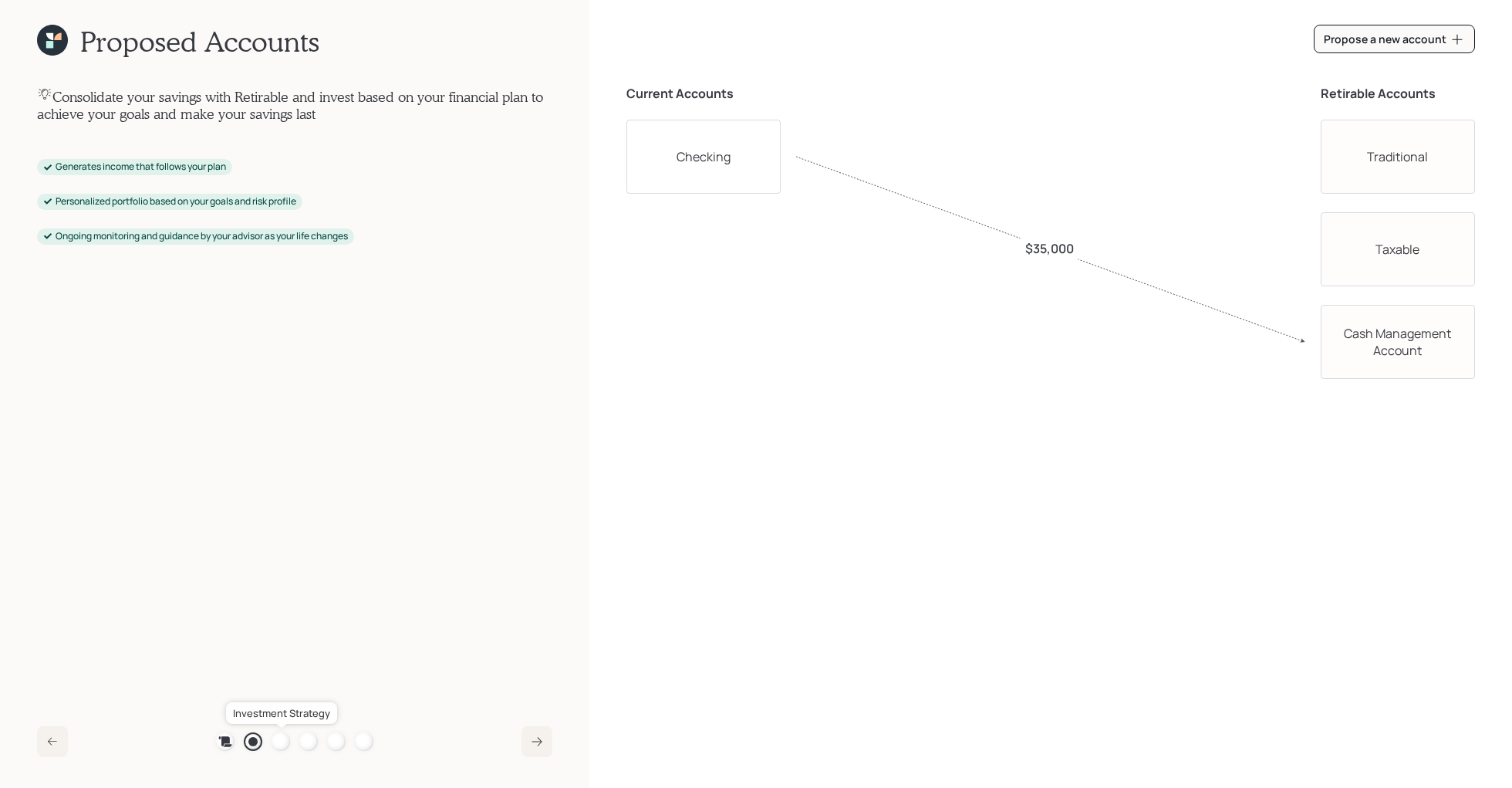 click at bounding box center (281, 742) 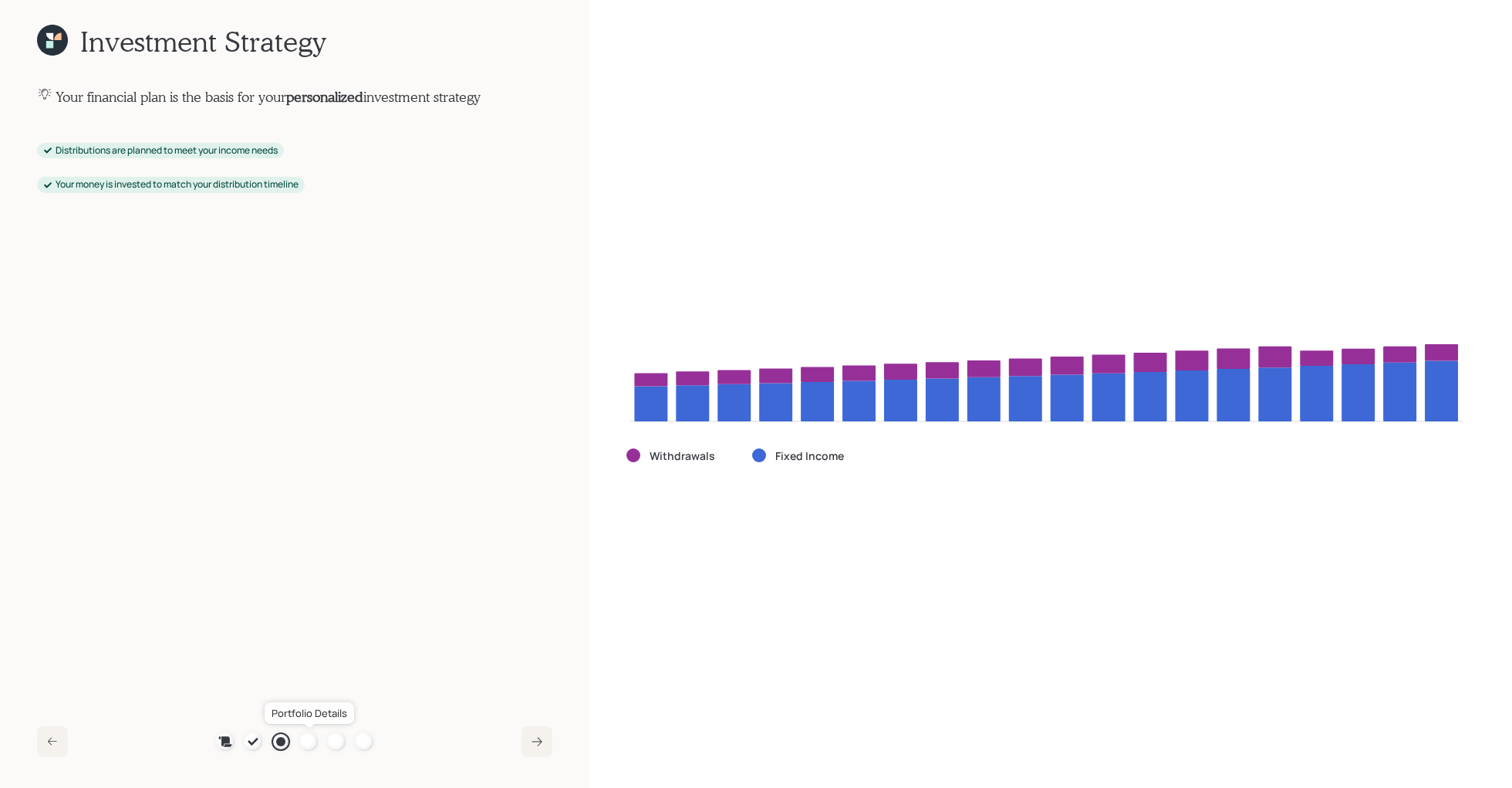 click at bounding box center [309, 742] 